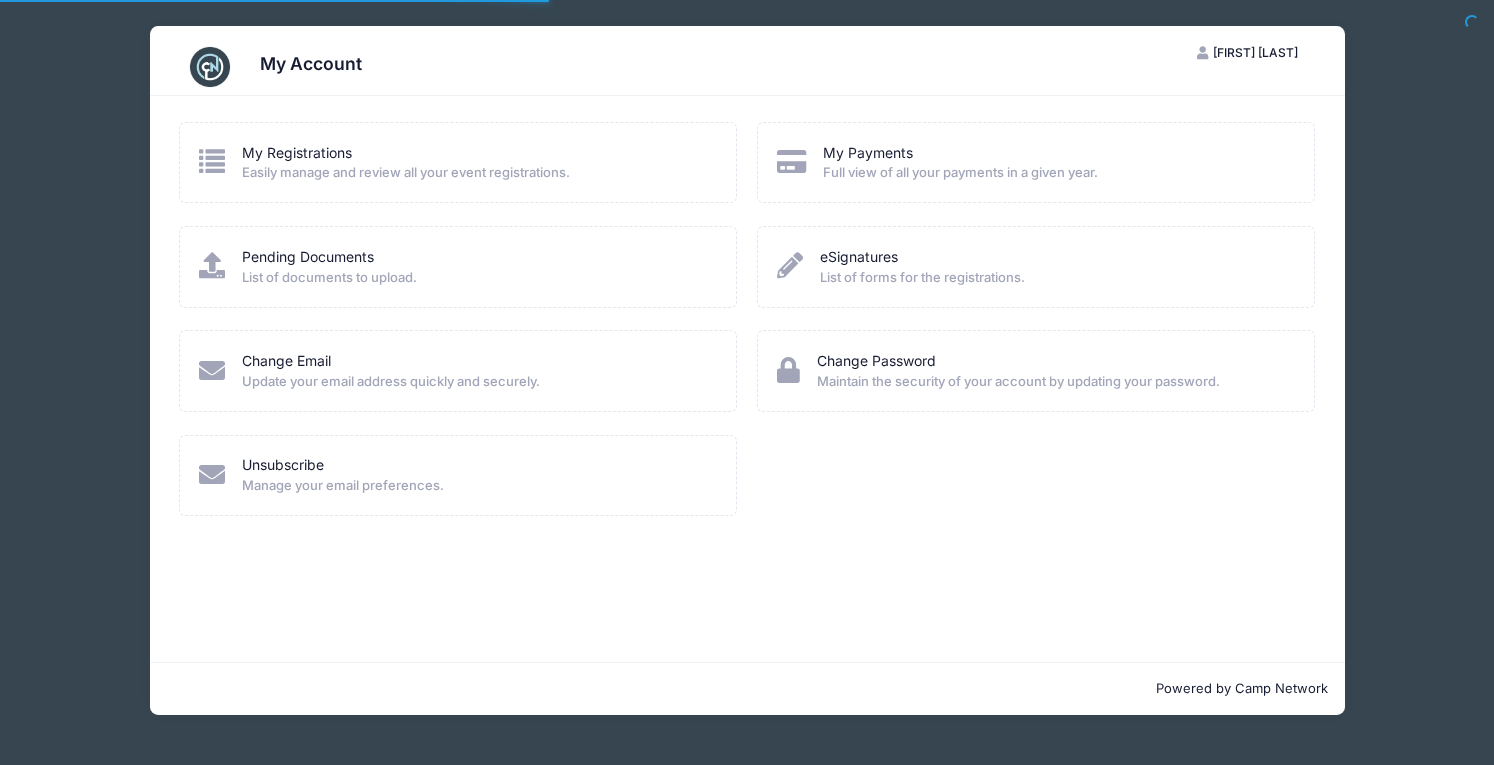 scroll, scrollTop: 0, scrollLeft: 0, axis: both 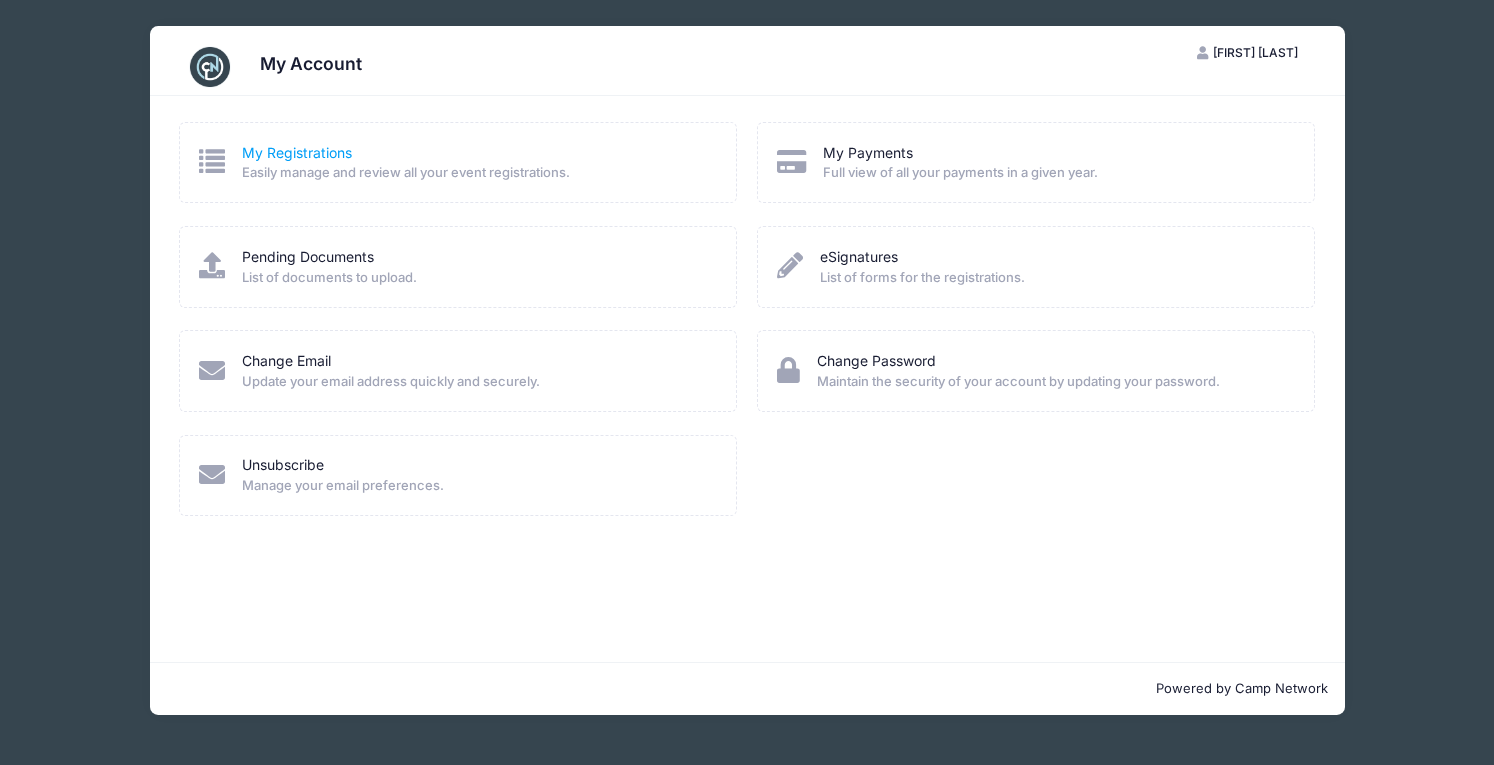 click on "My Registrations" at bounding box center [297, 152] 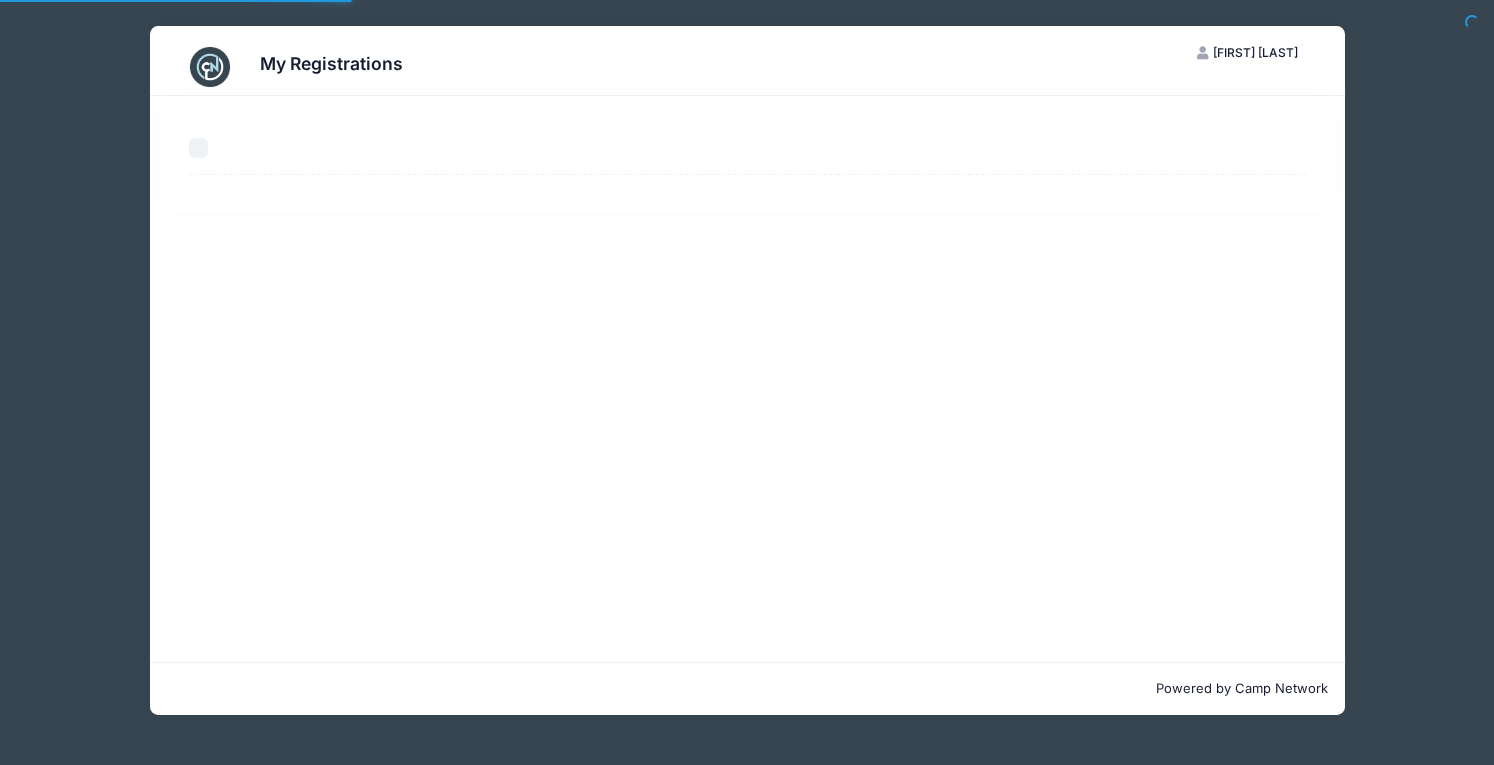 select on "50" 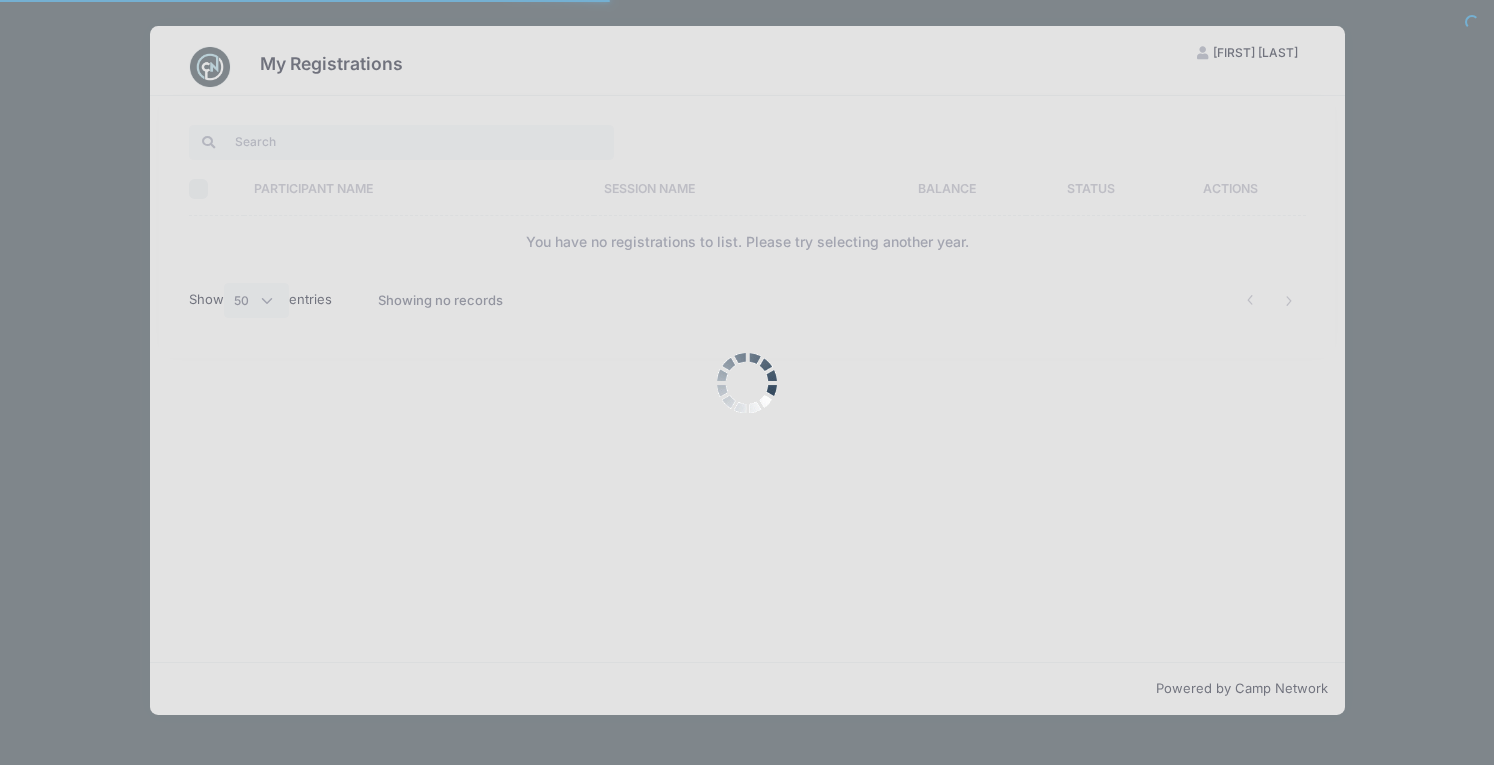 scroll, scrollTop: 0, scrollLeft: 0, axis: both 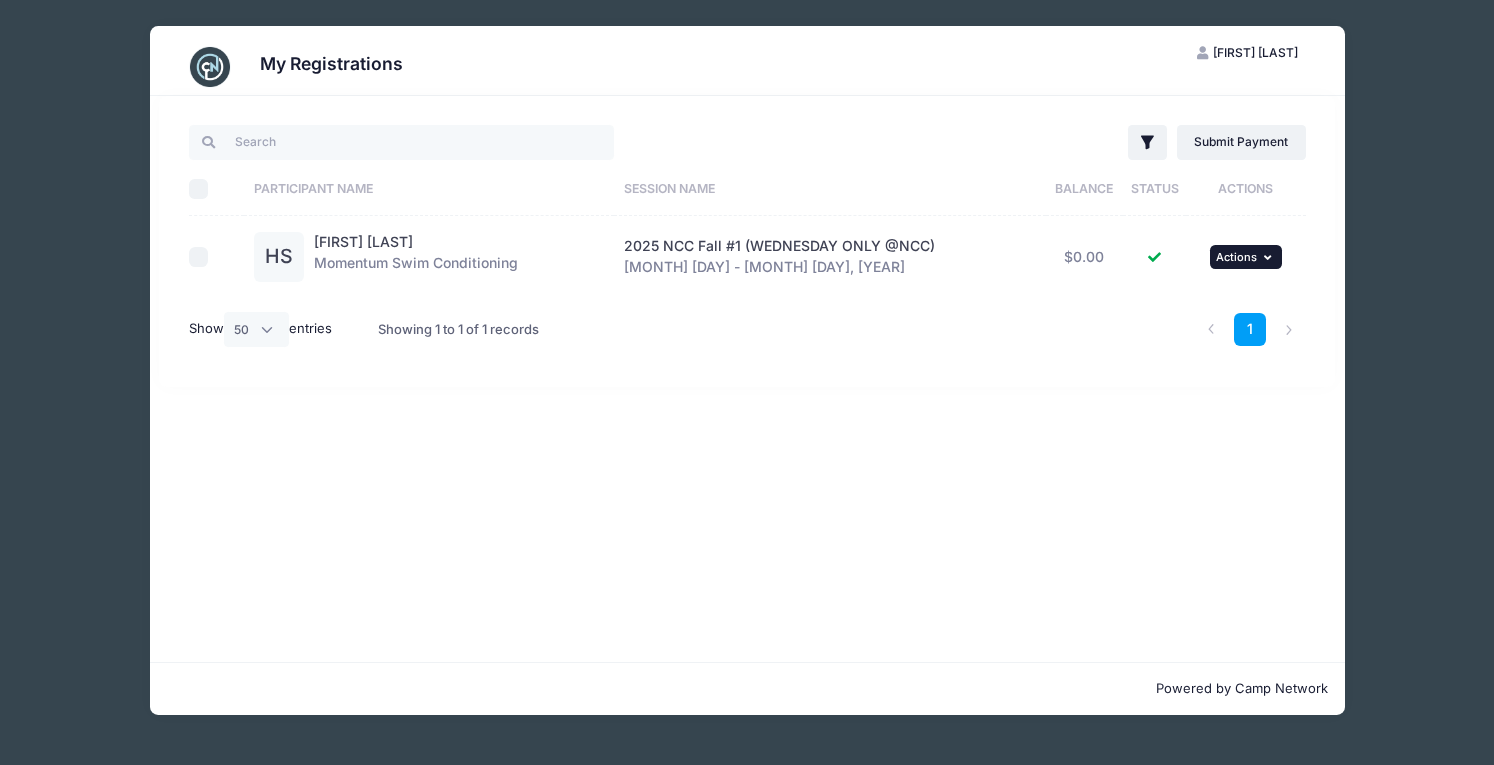 click at bounding box center (1270, 257) 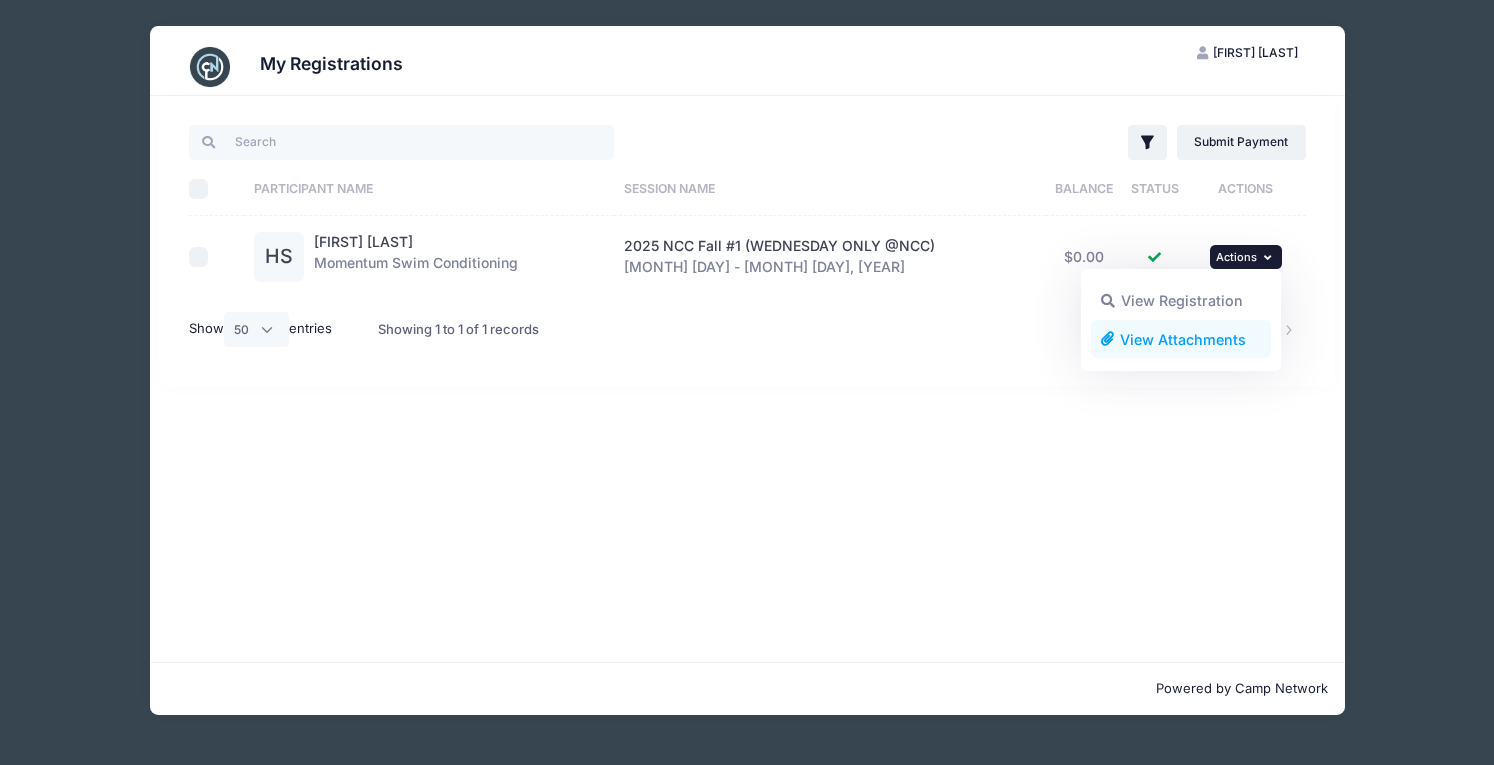 click on "View Attachments" at bounding box center (1181, 339) 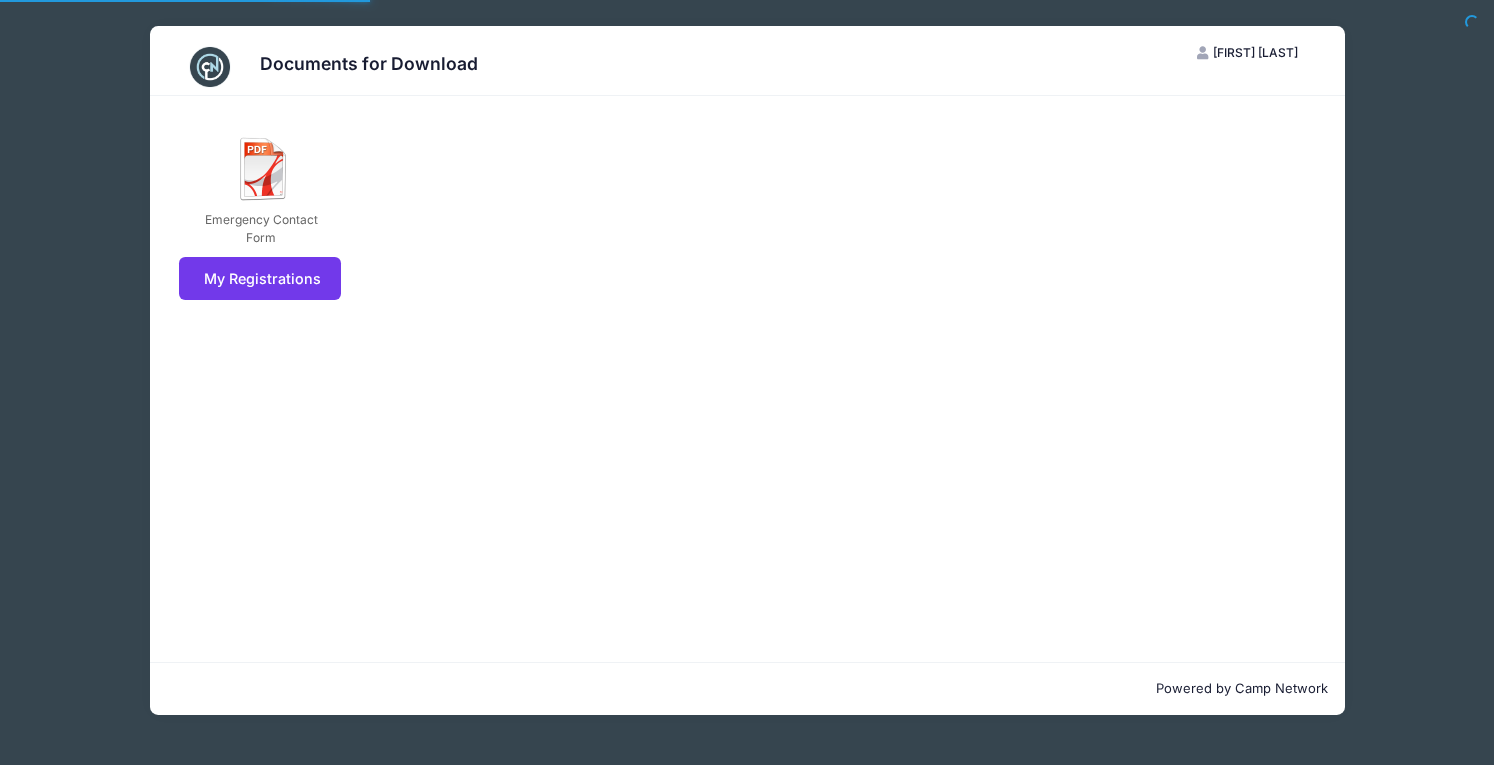 scroll, scrollTop: 0, scrollLeft: 0, axis: both 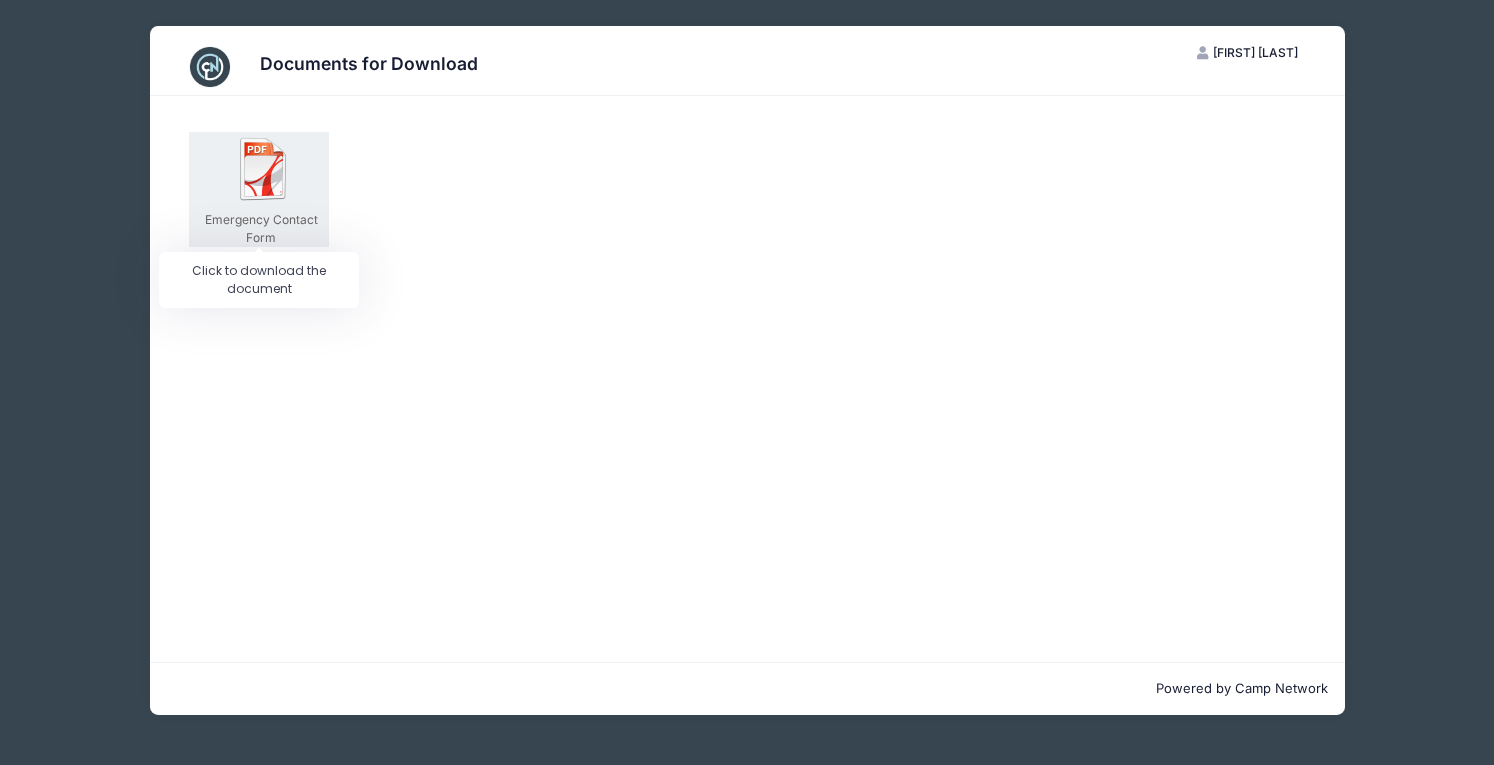 click at bounding box center [264, 169] 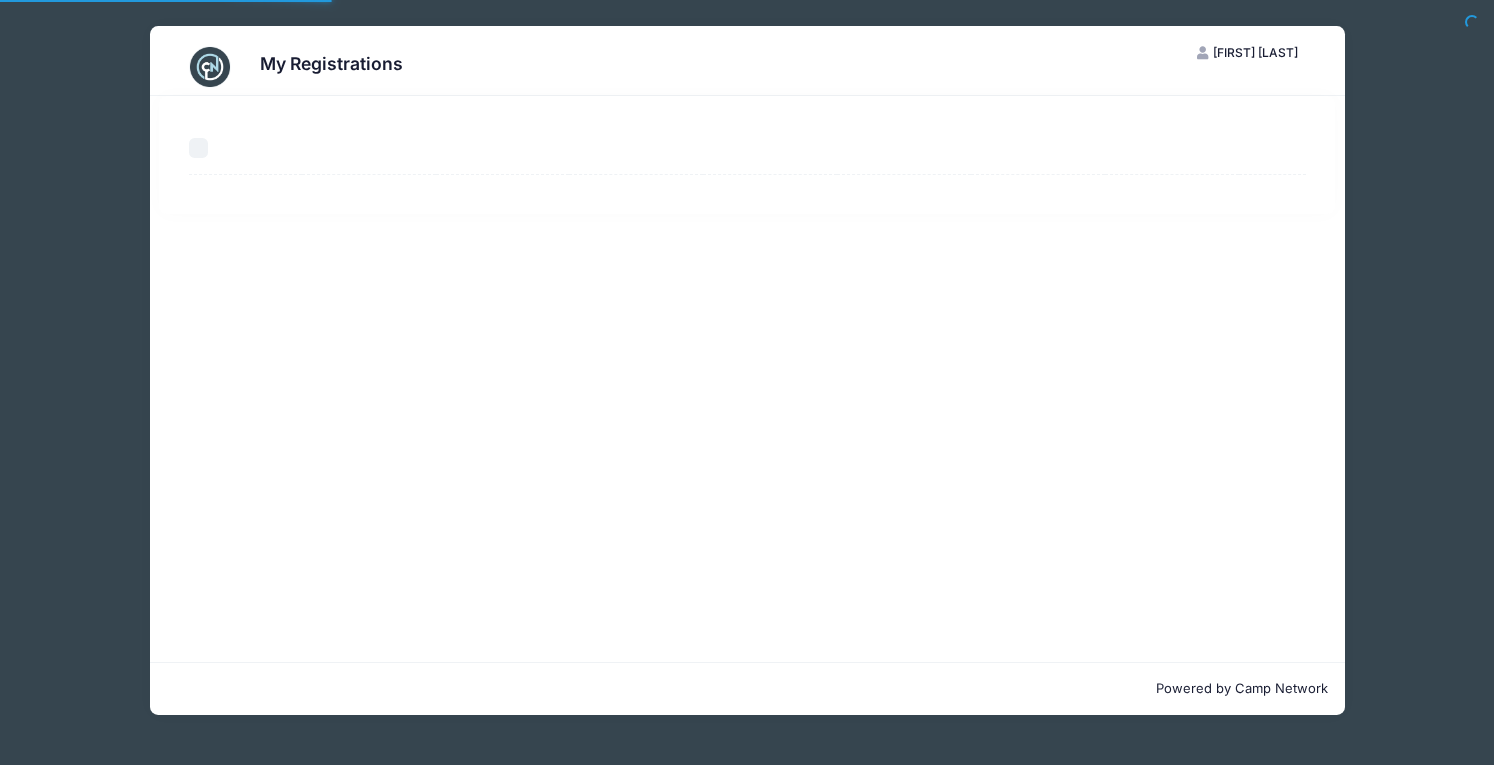 select on "50" 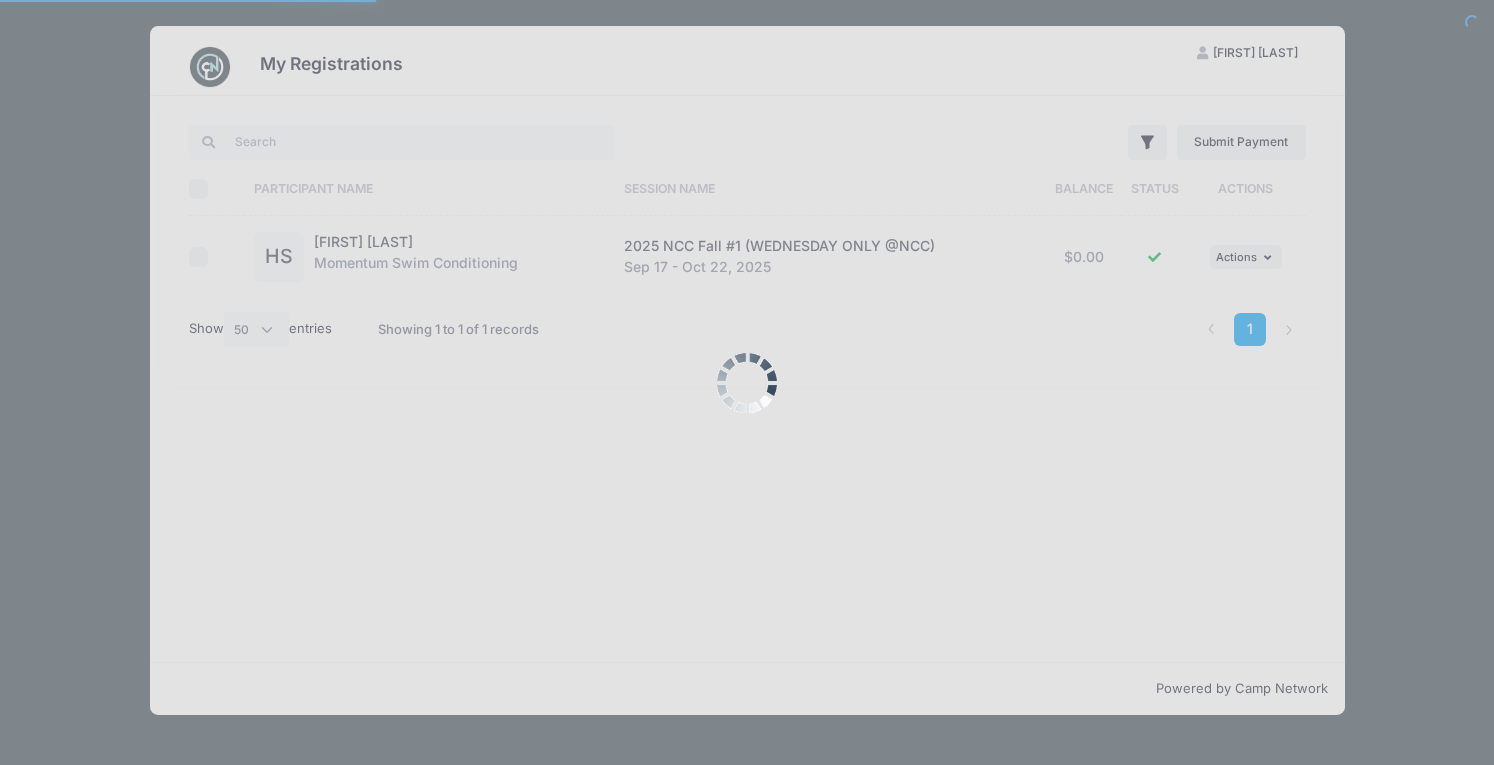 scroll, scrollTop: 0, scrollLeft: 0, axis: both 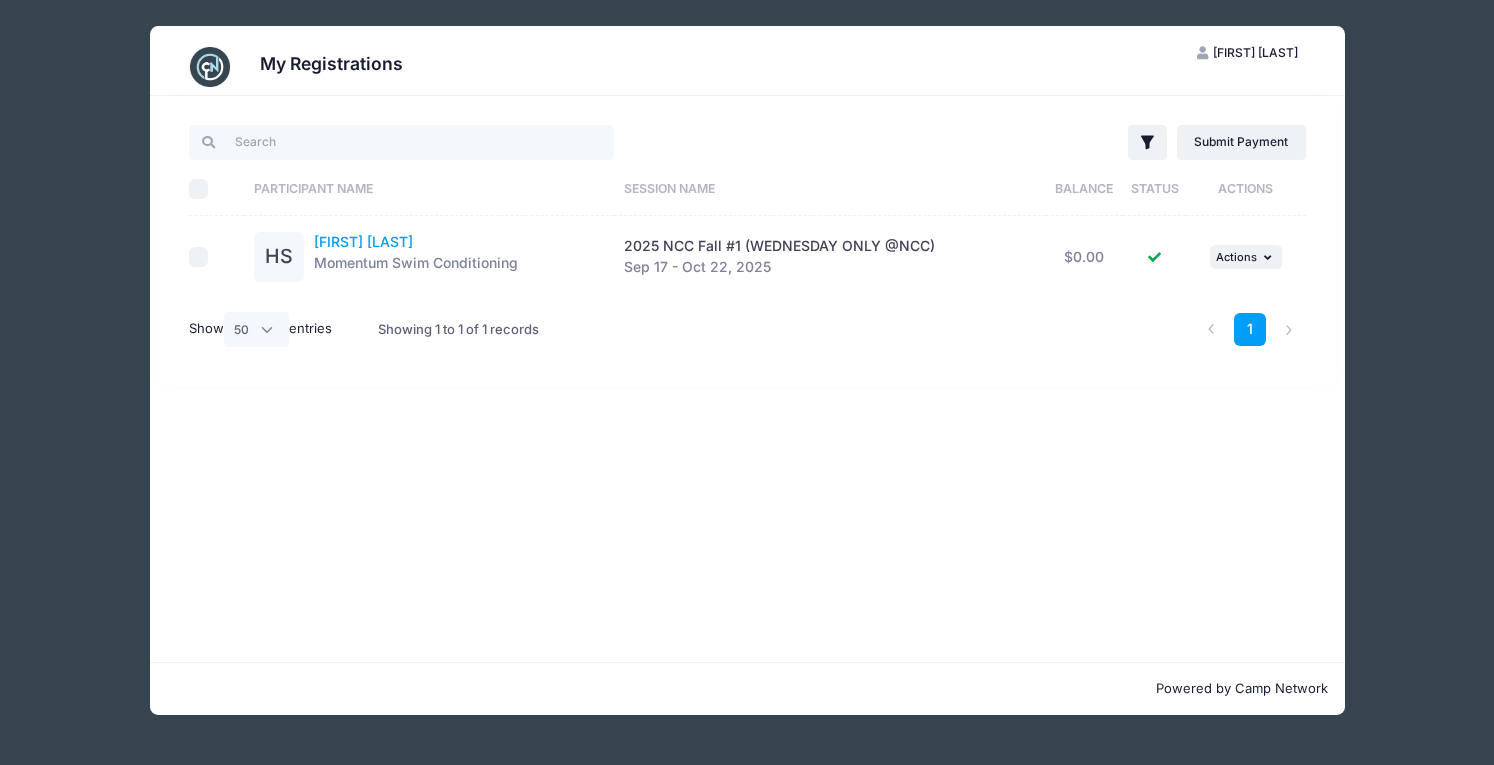 click on "[FIRST] [LAST]" at bounding box center [363, 241] 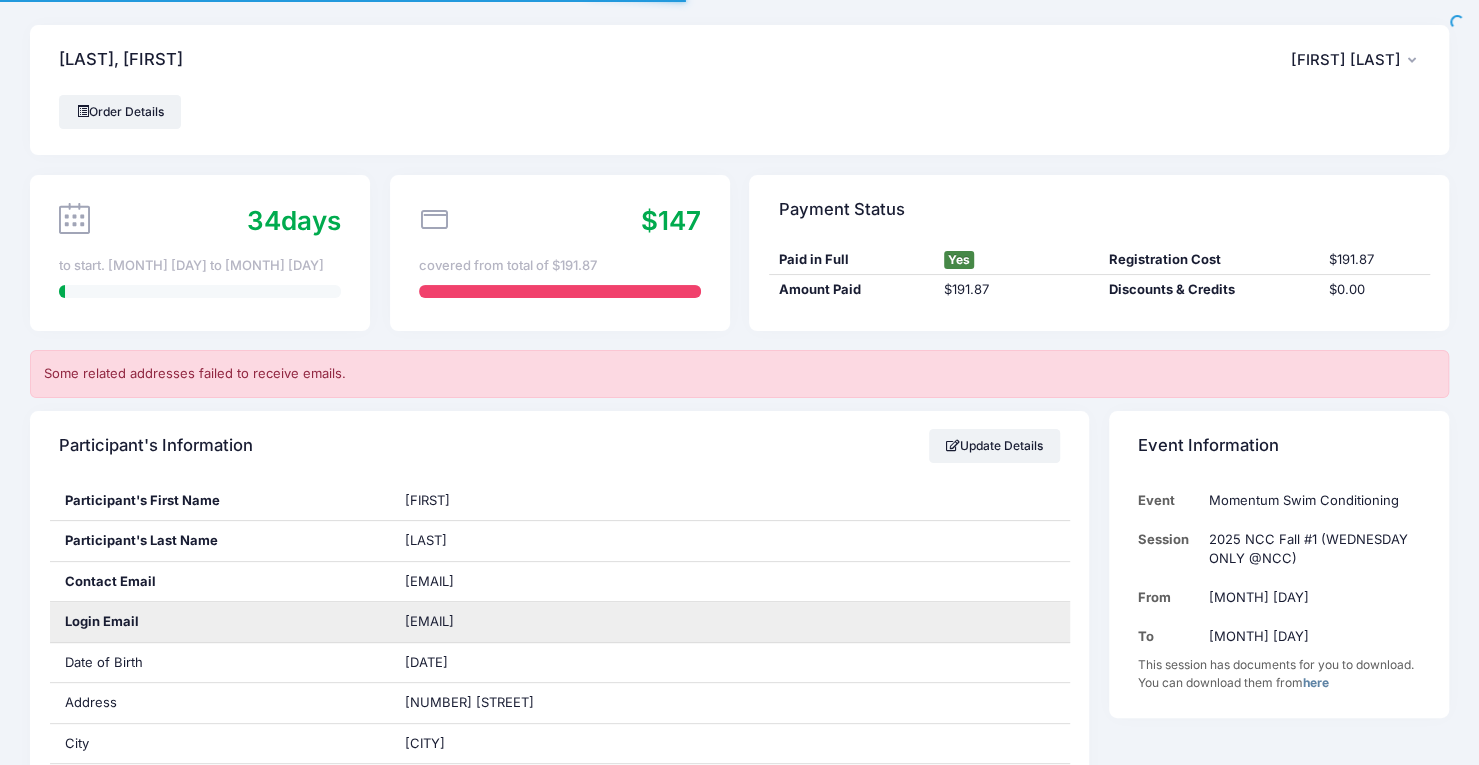 scroll, scrollTop: 71, scrollLeft: 0, axis: vertical 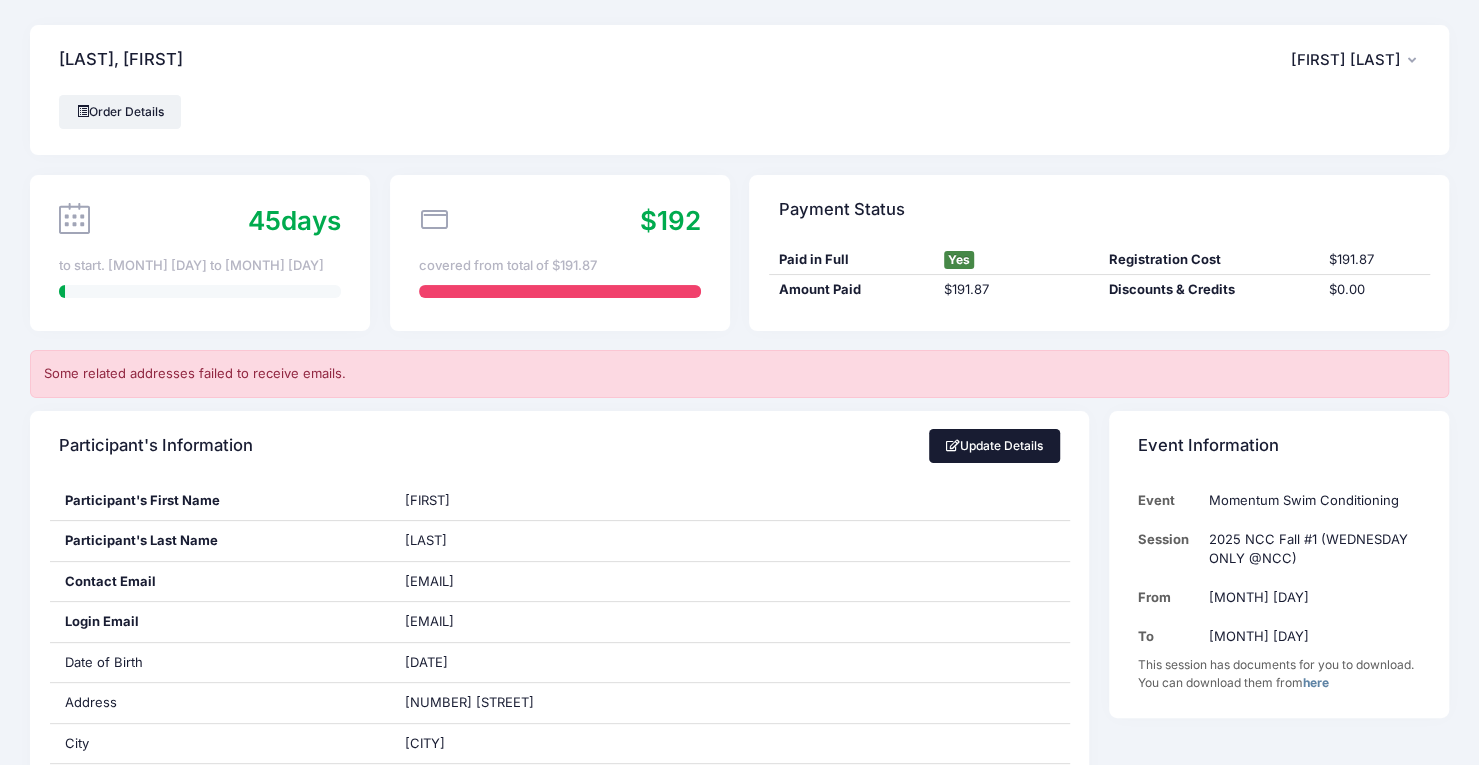 click on "Update Details" at bounding box center [995, 446] 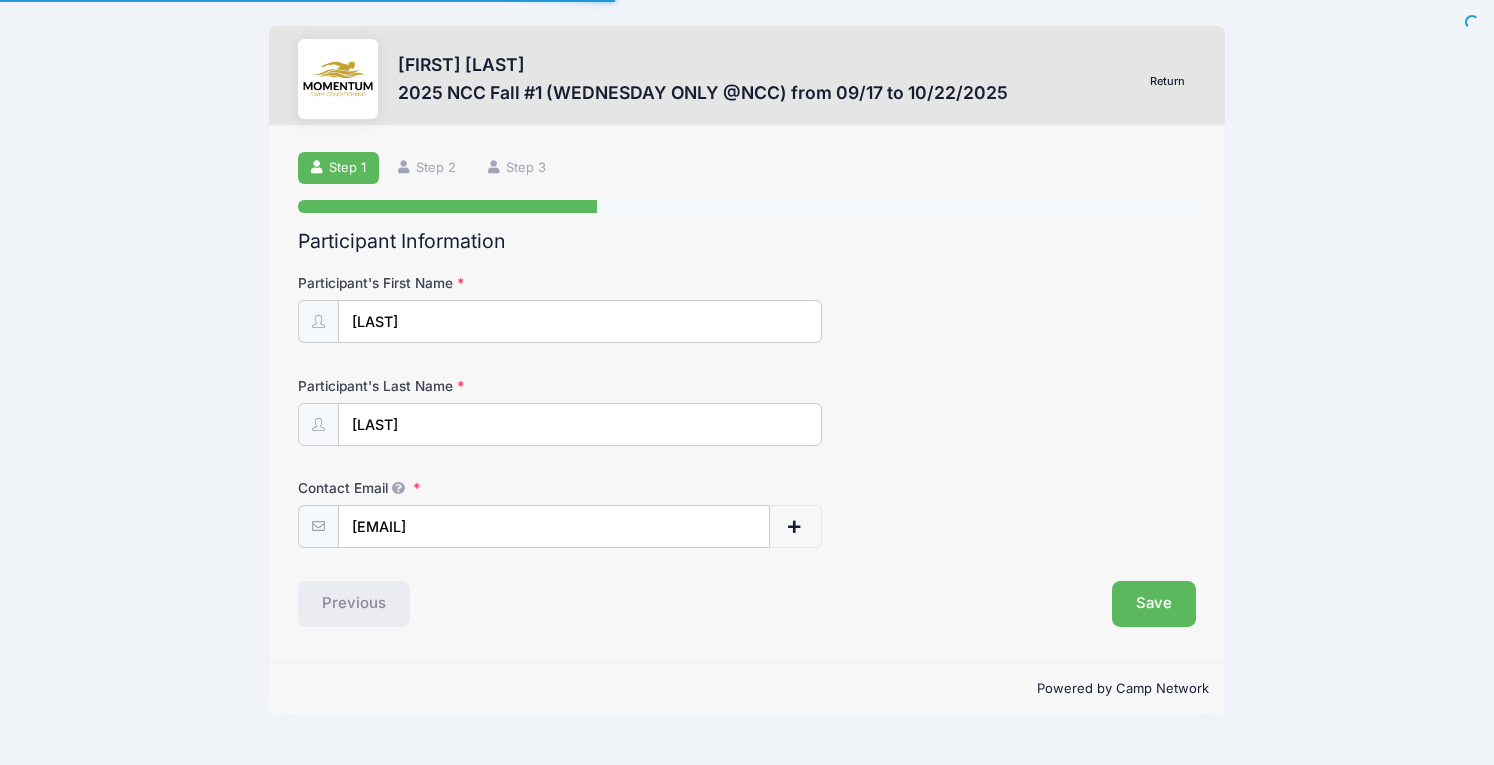 scroll, scrollTop: 0, scrollLeft: 0, axis: both 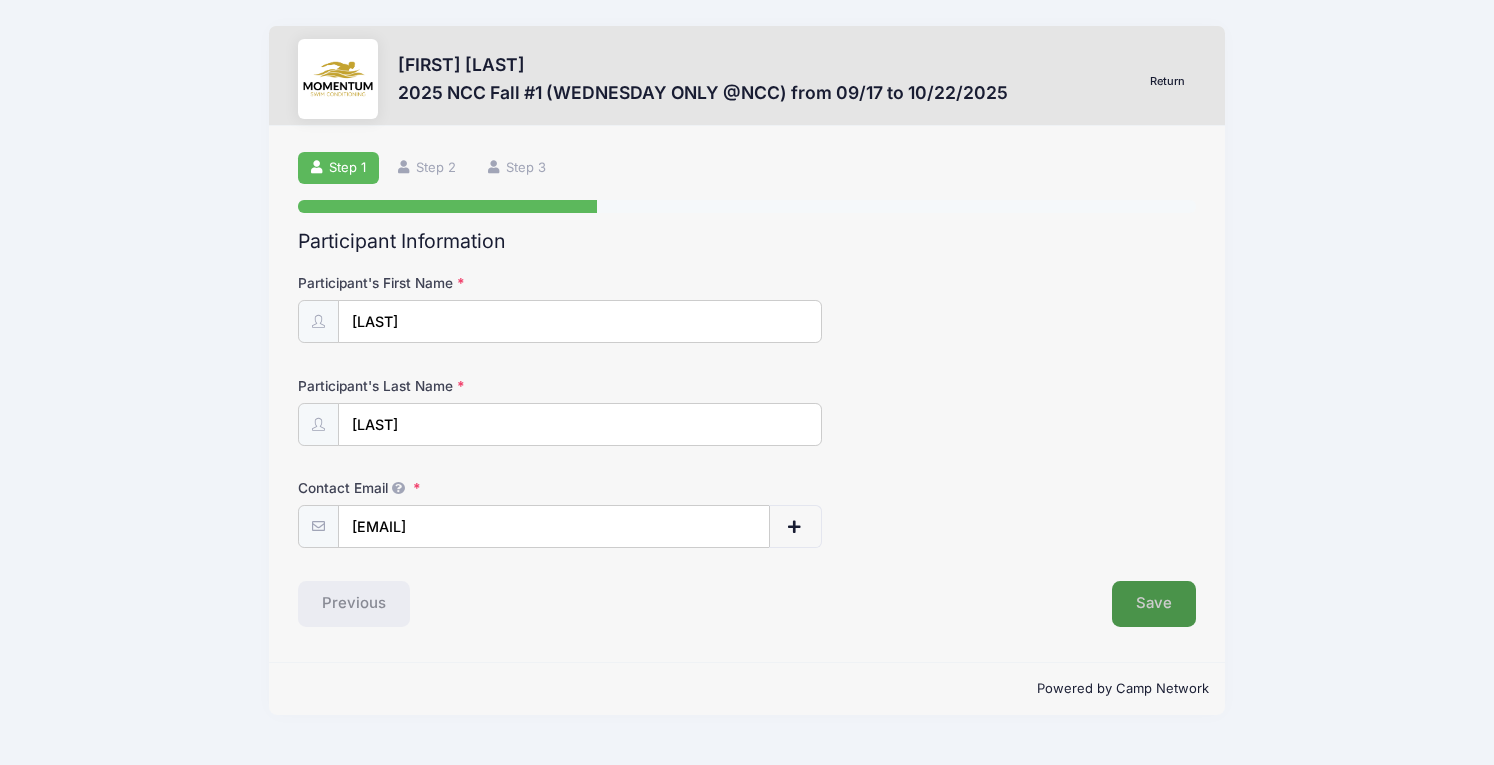 click on "Save" at bounding box center [1154, 604] 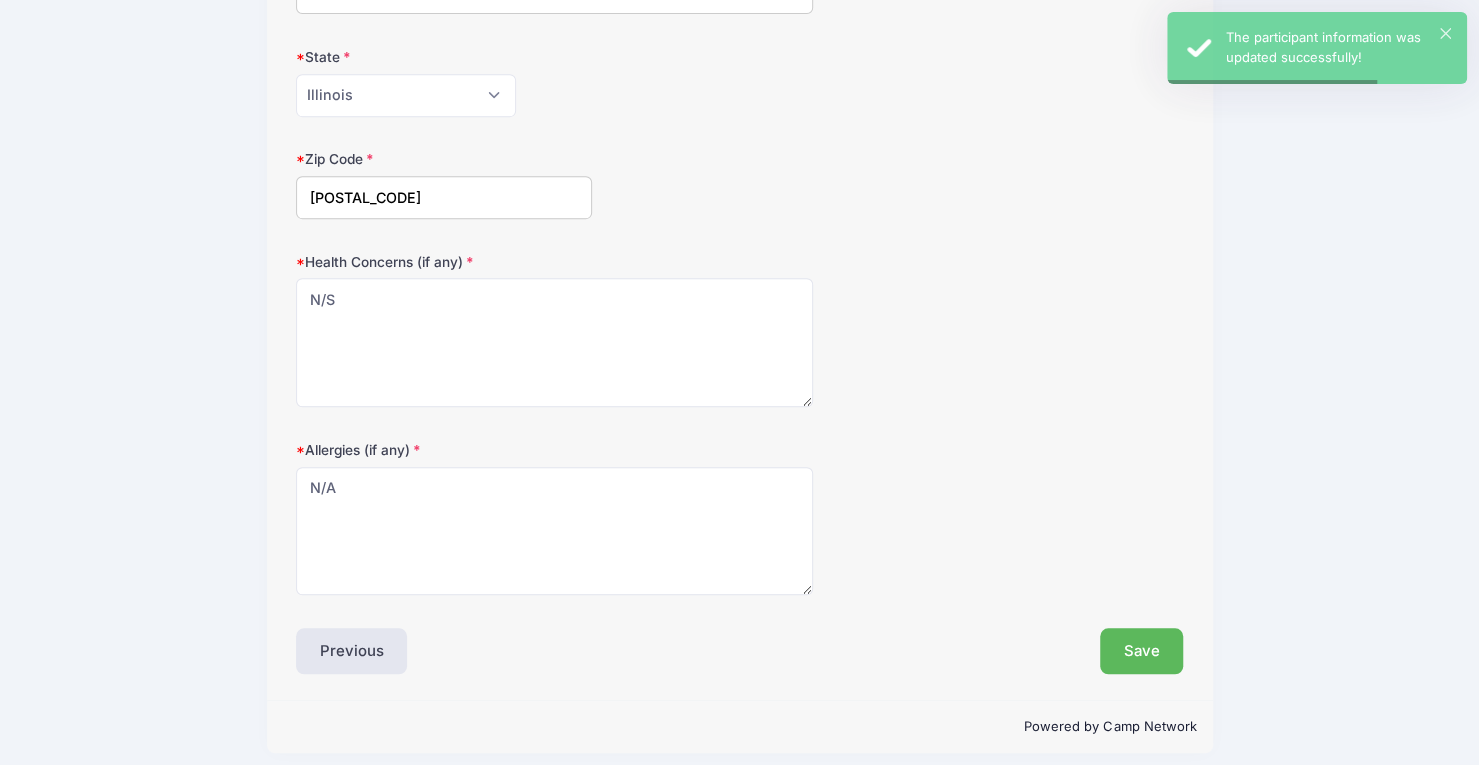 scroll, scrollTop: 542, scrollLeft: 0, axis: vertical 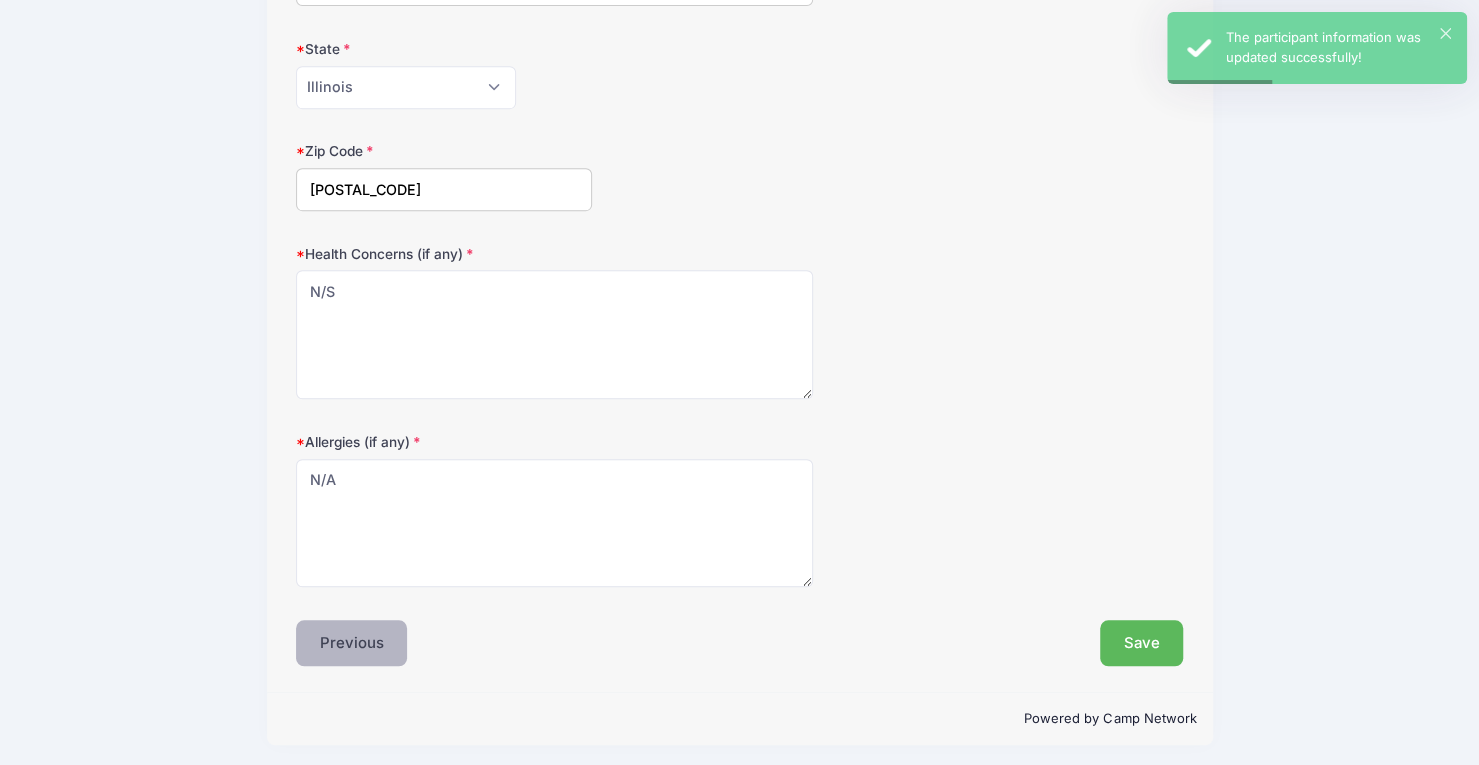 click on "Previous" at bounding box center [352, 643] 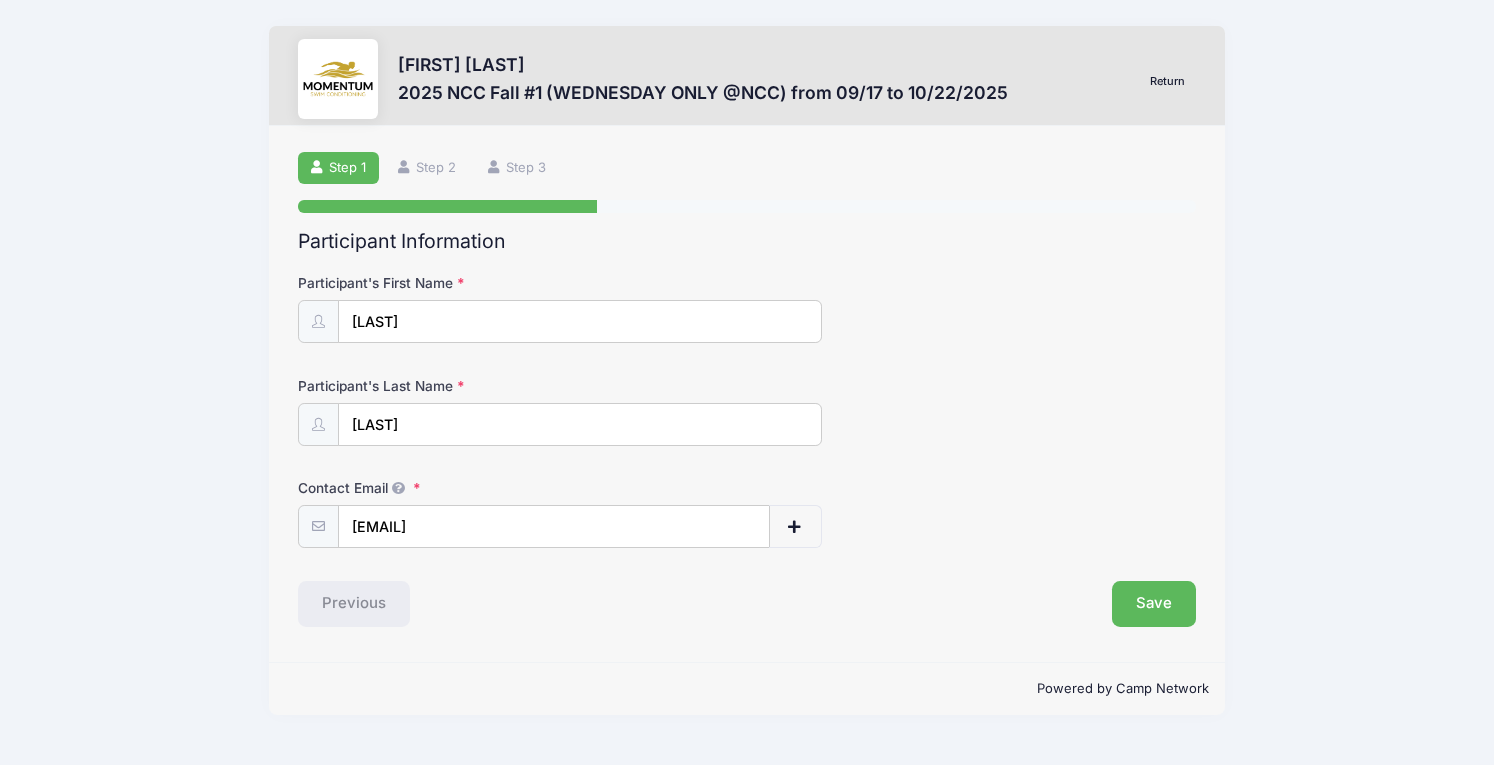 click at bounding box center [794, 527] 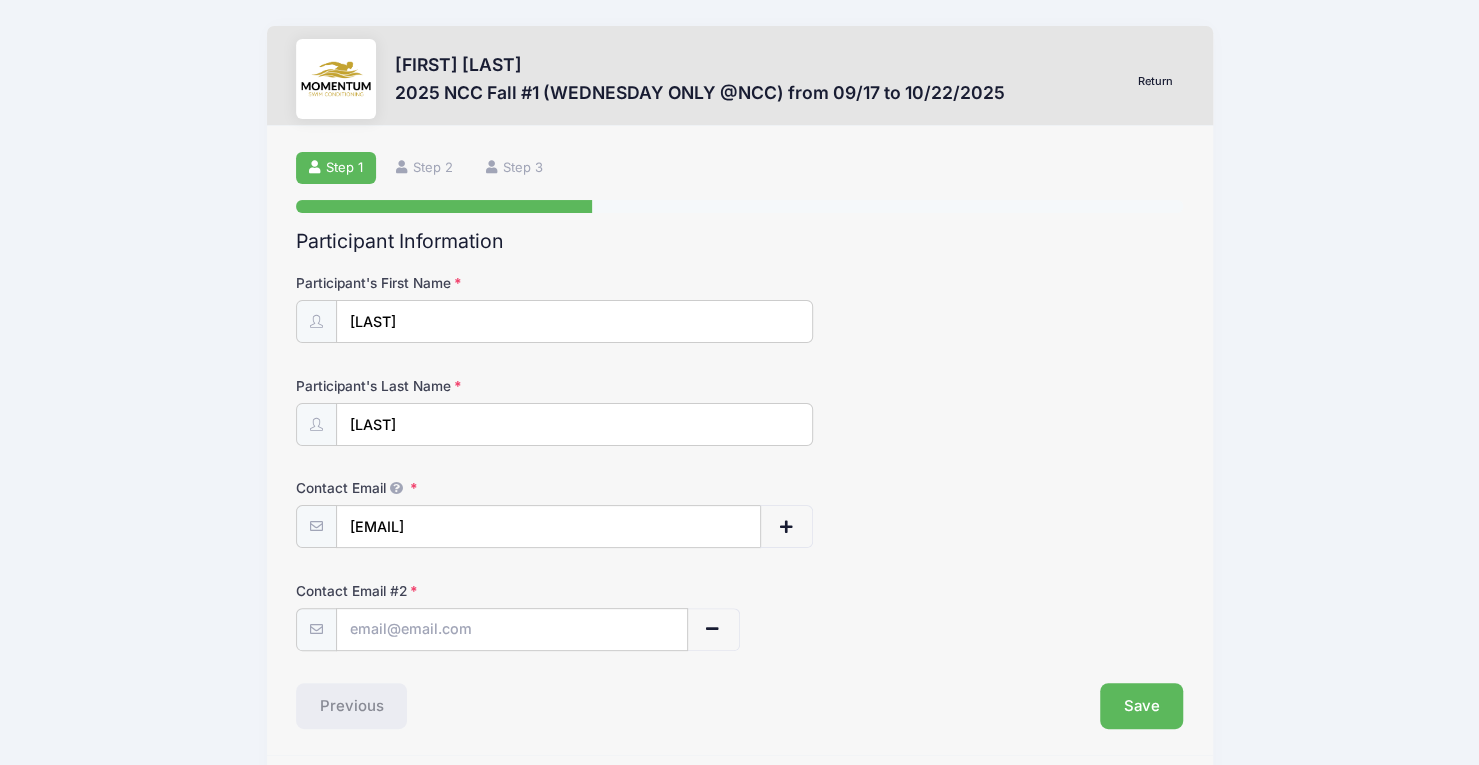 click at bounding box center (512, 629) 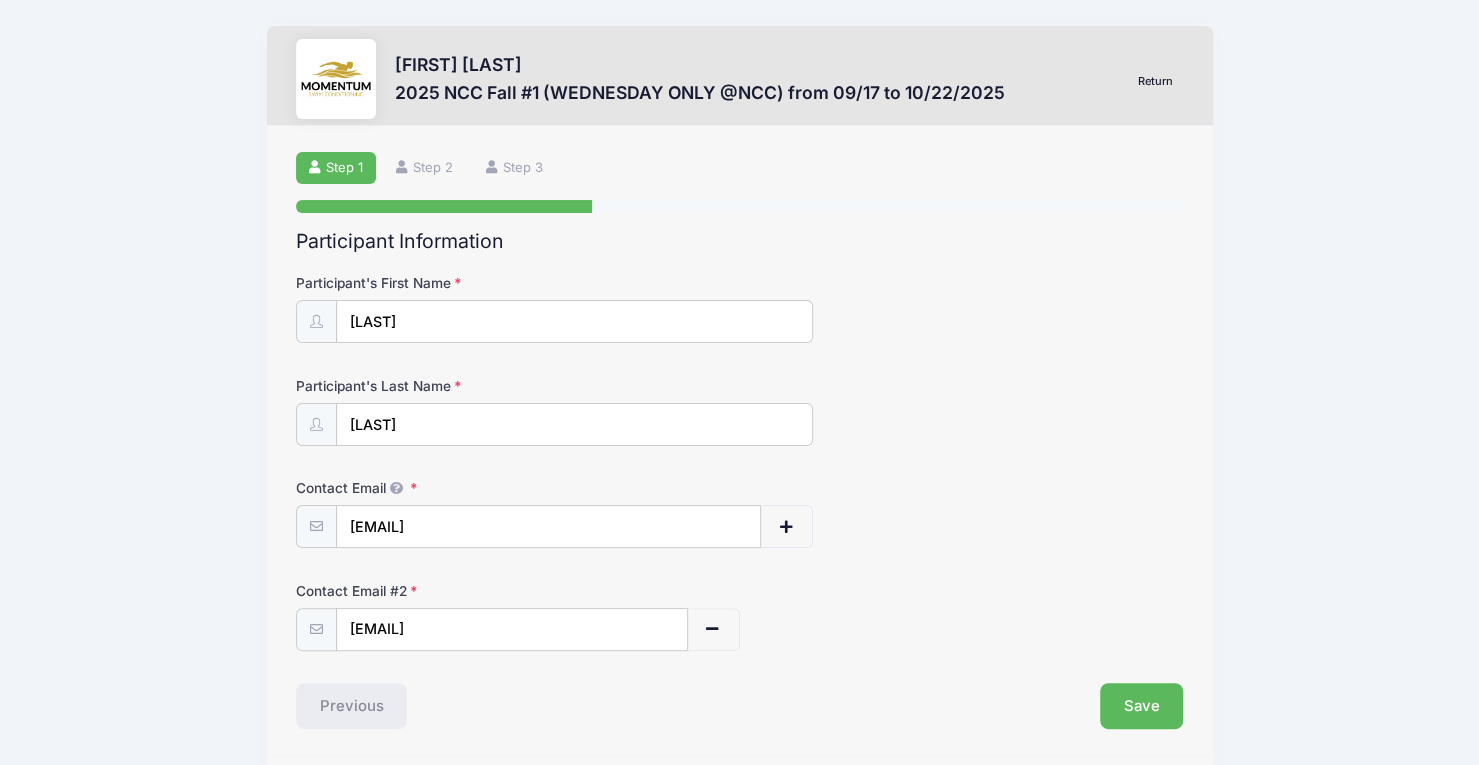 click on "Powered by Camp Network" at bounding box center [740, 781] 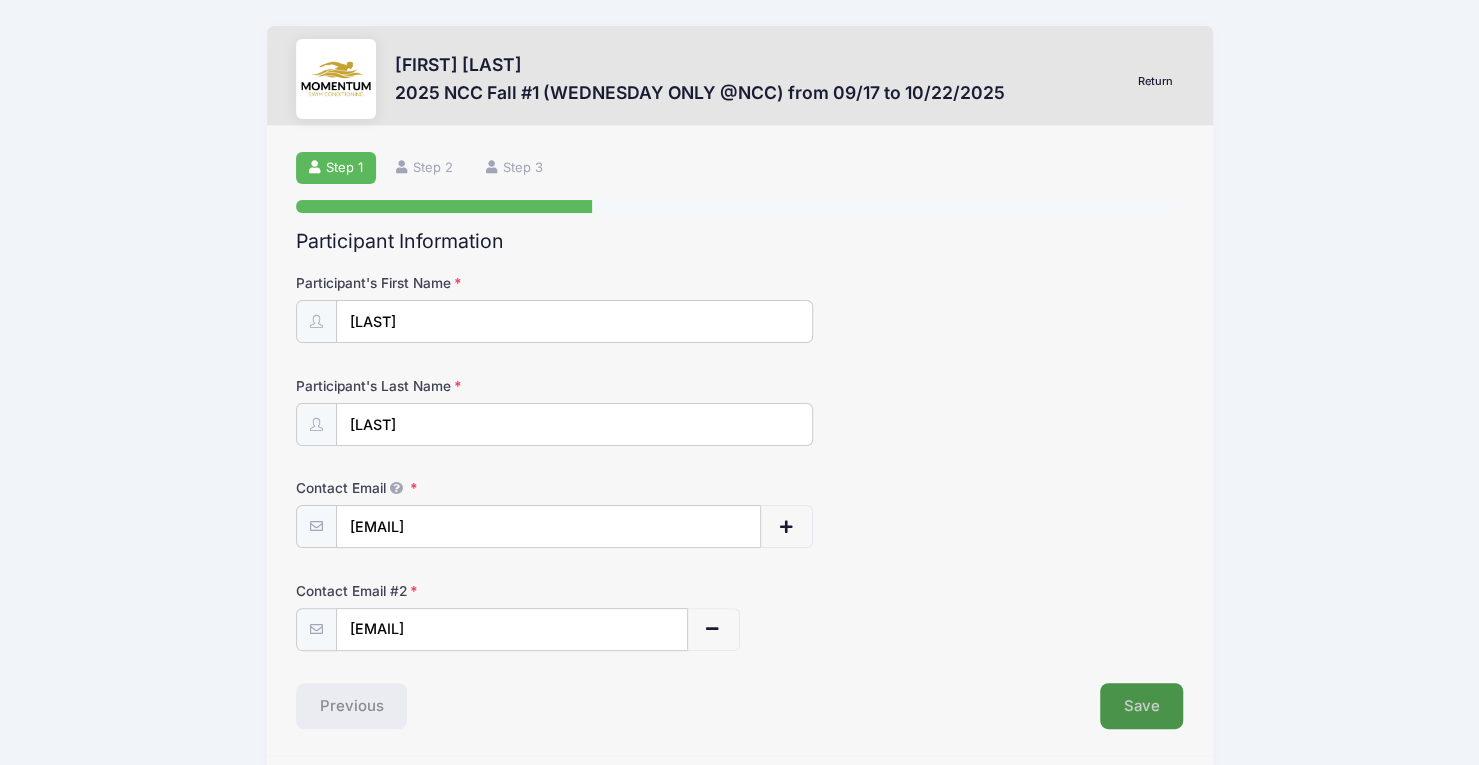 click on "Save" at bounding box center [1142, 706] 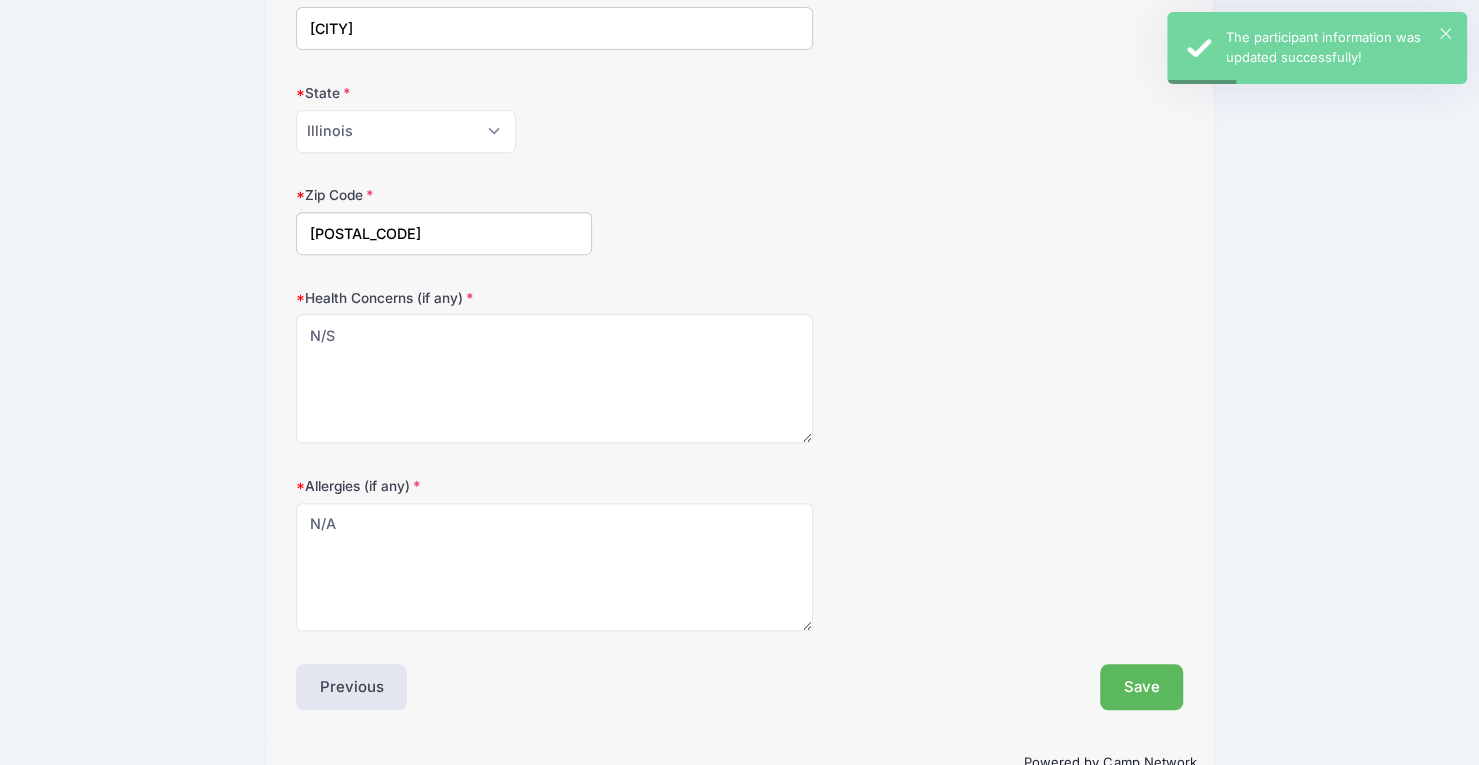 scroll, scrollTop: 542, scrollLeft: 0, axis: vertical 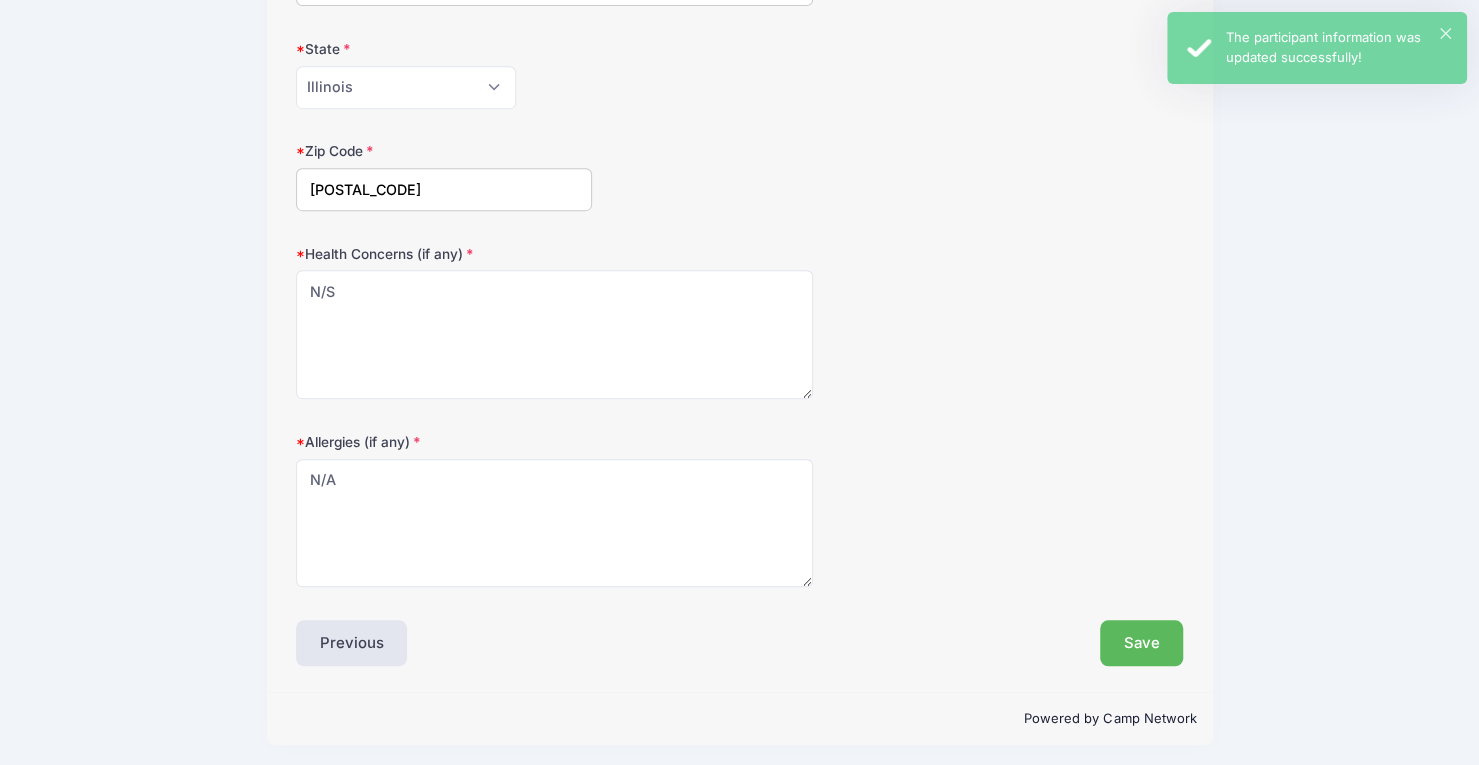 click on "Step  2 /7
Return
Step 1
Step 2
Step 3
Participant Information
Participant's First Name
Hadleigh
Participant's Last Name
Scott
Contact Email
2" at bounding box center (740, 138) 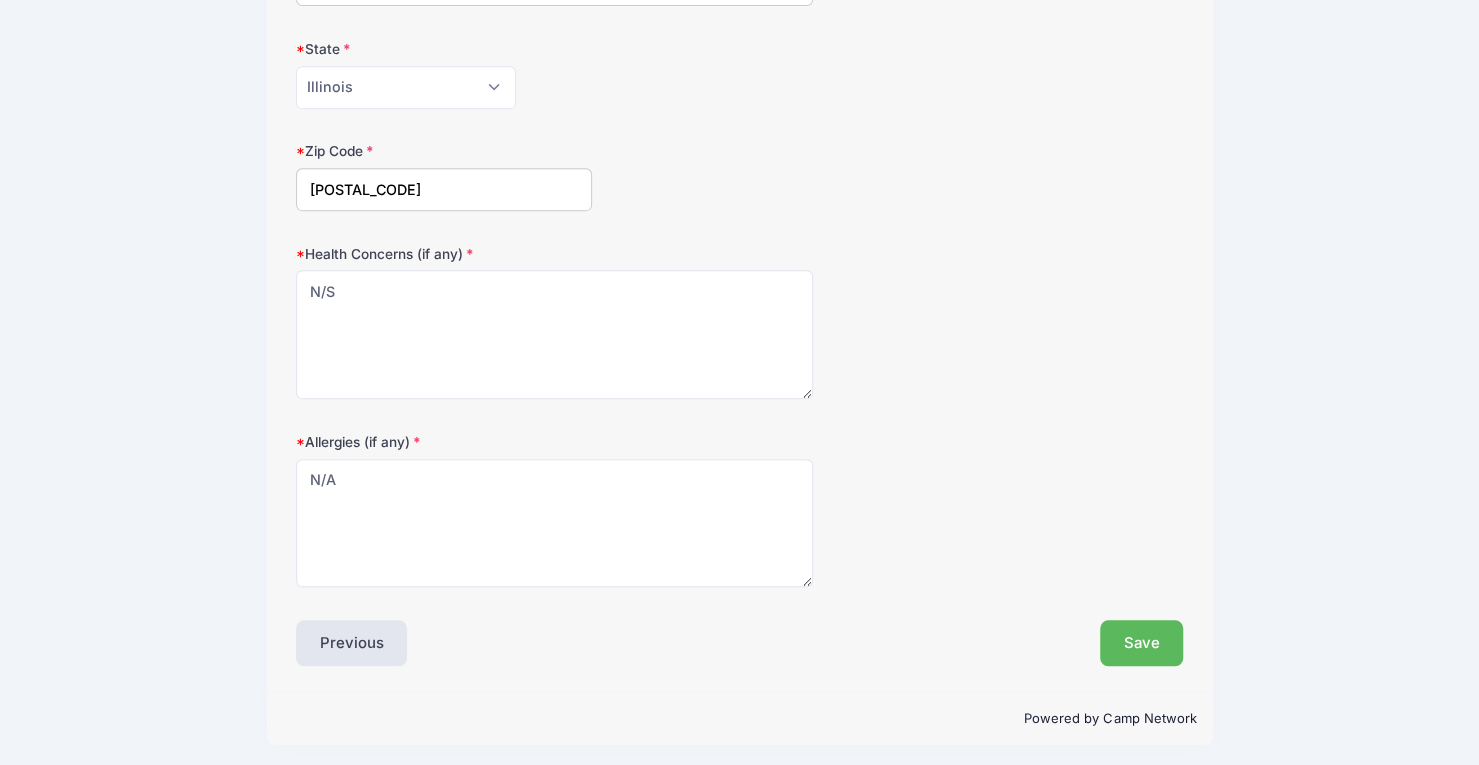 click on "Allergies (if any)
N/A" at bounding box center (740, 510) 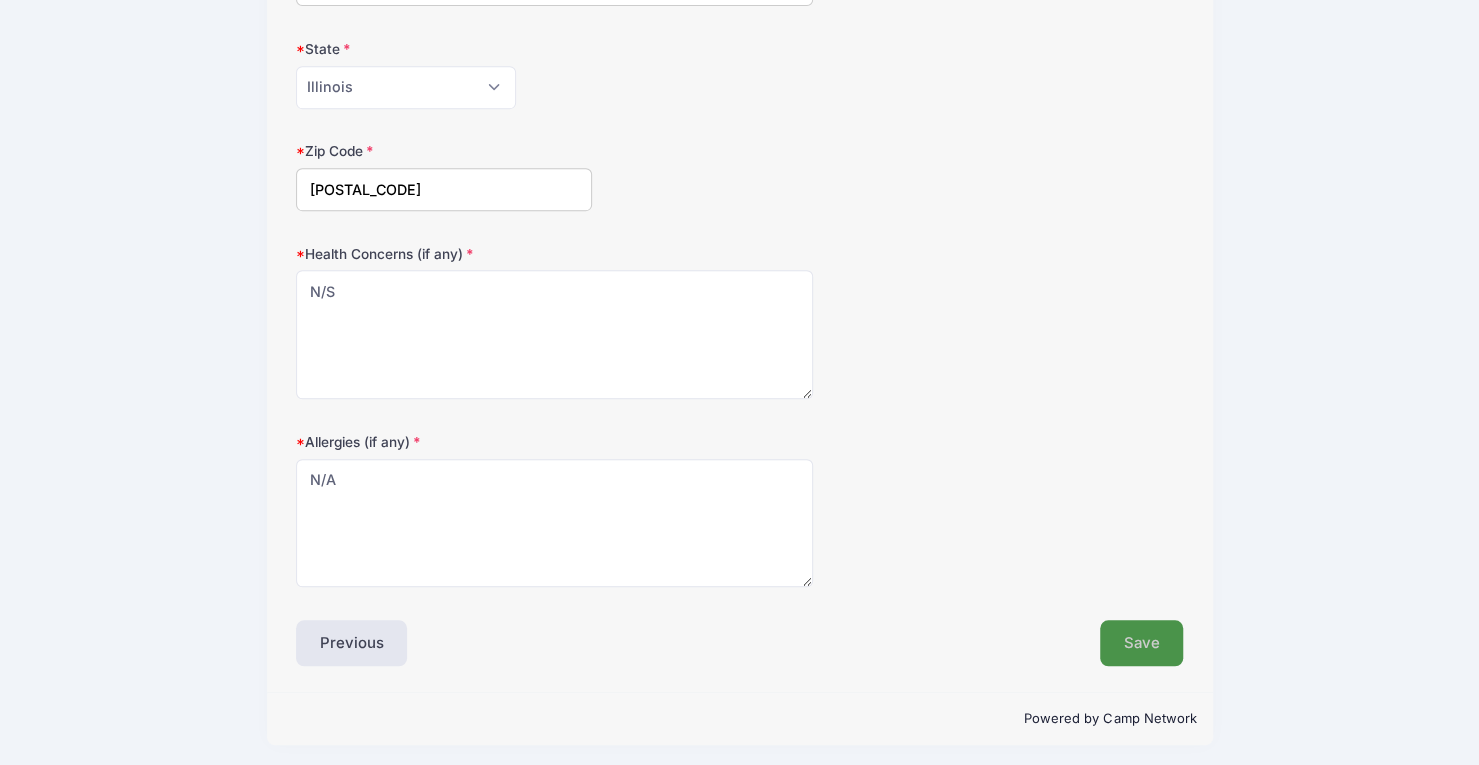 click on "Save" at bounding box center (1142, 643) 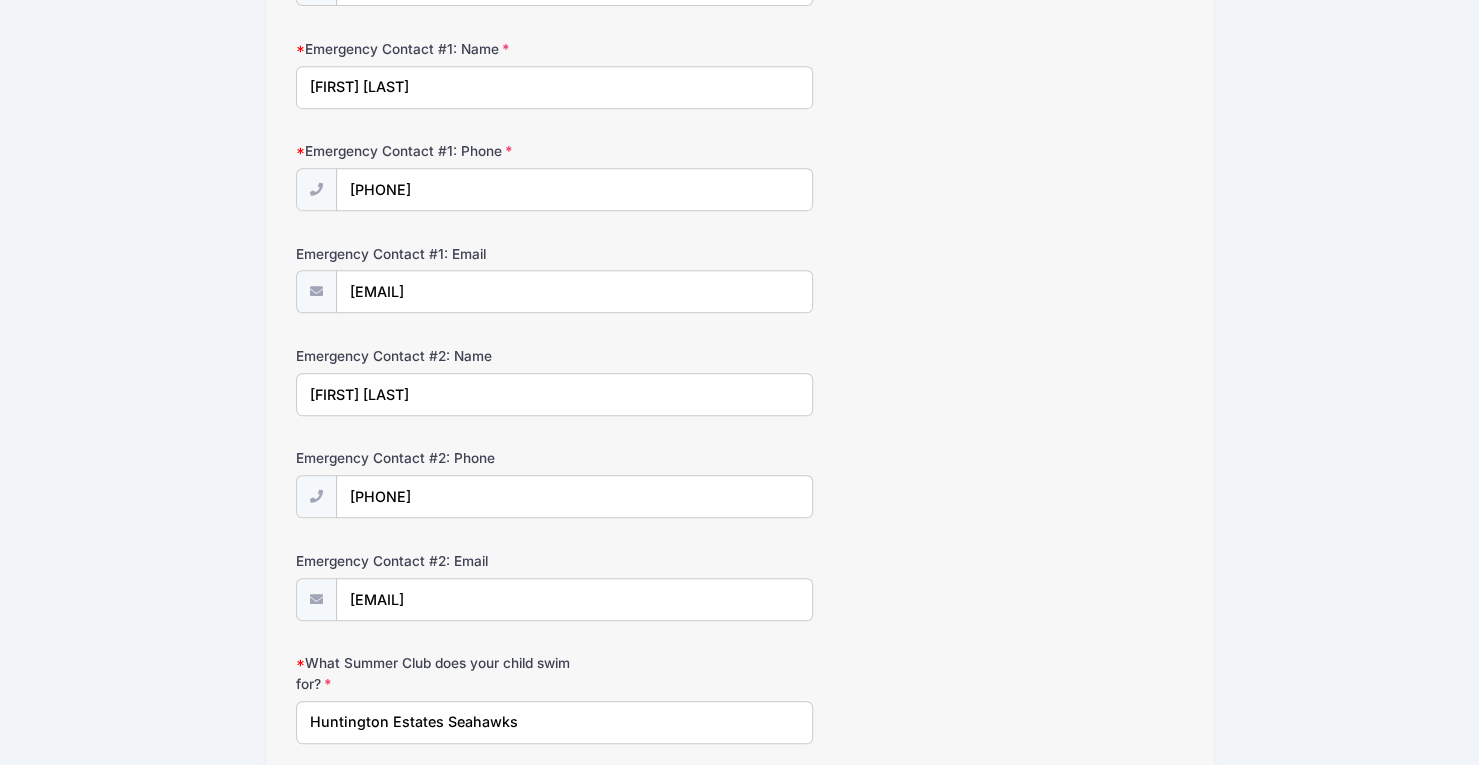 scroll, scrollTop: 27, scrollLeft: 0, axis: vertical 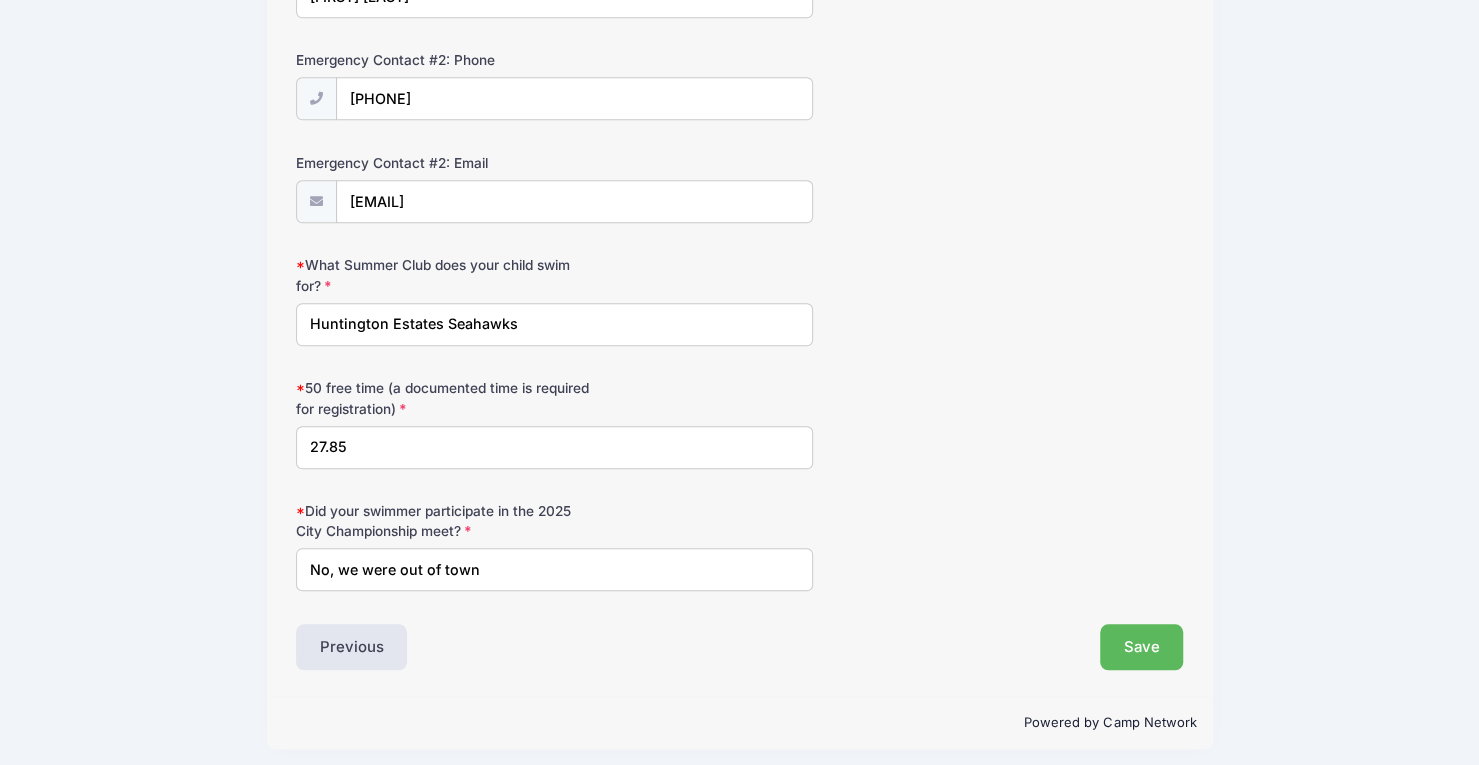 click on "27.85" at bounding box center [555, 447] 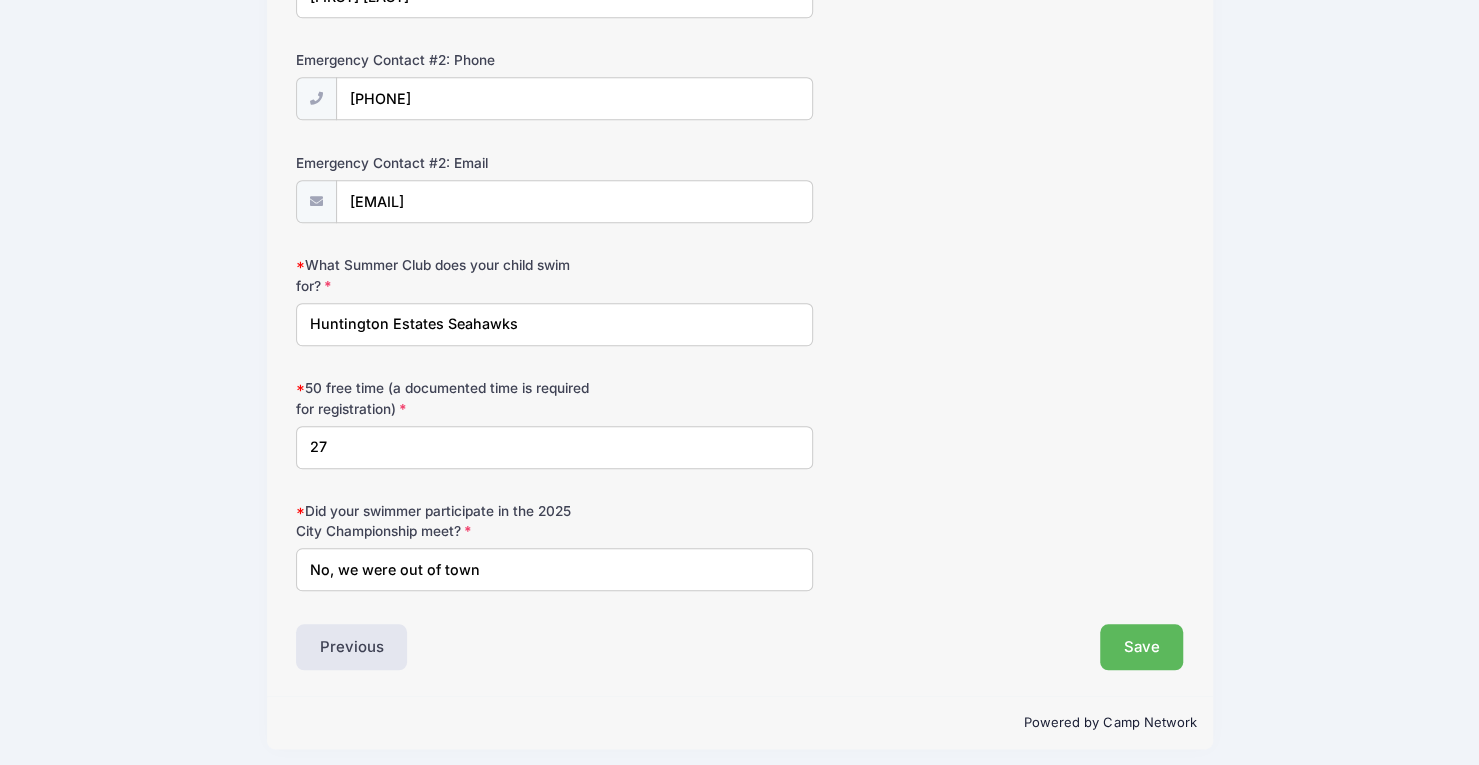type on "2" 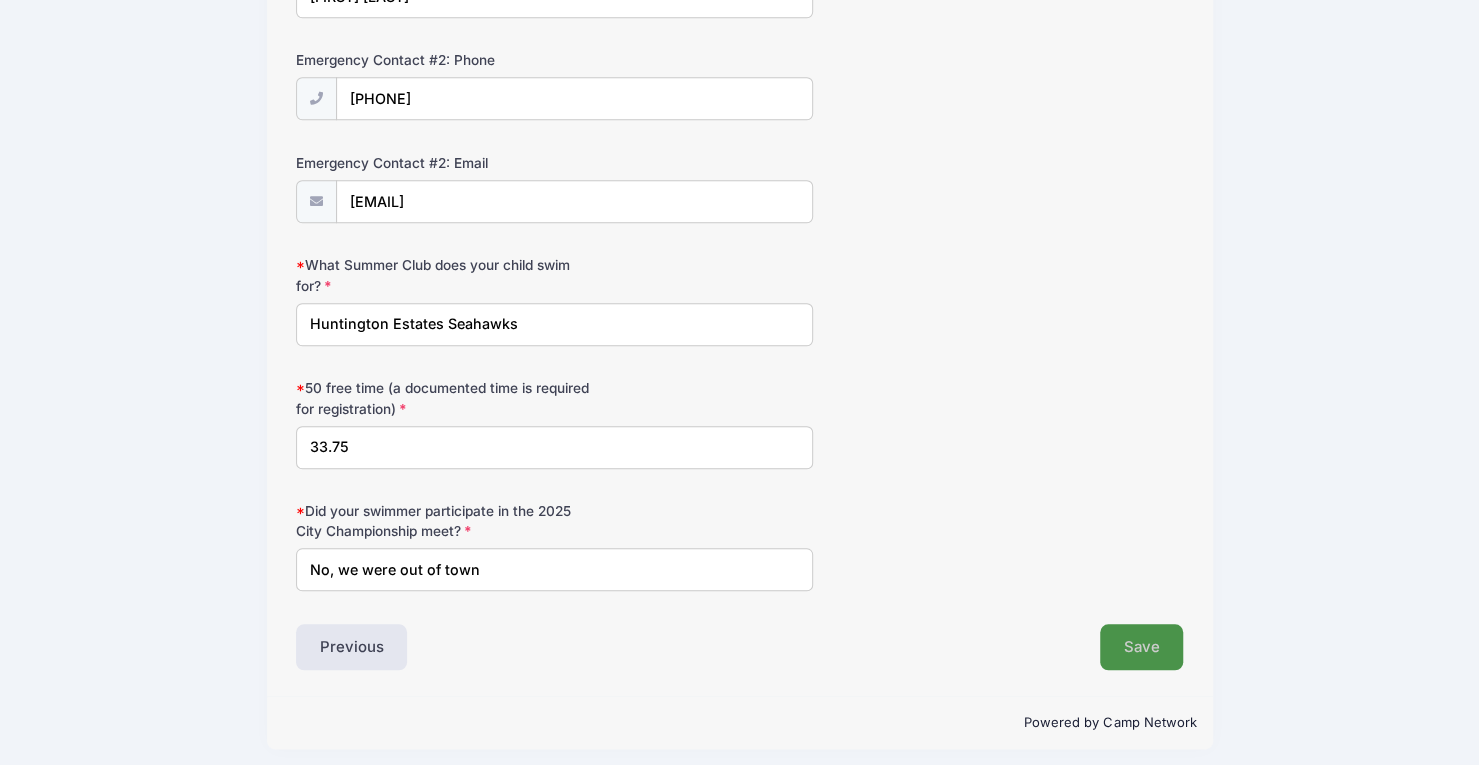 type on "33.75" 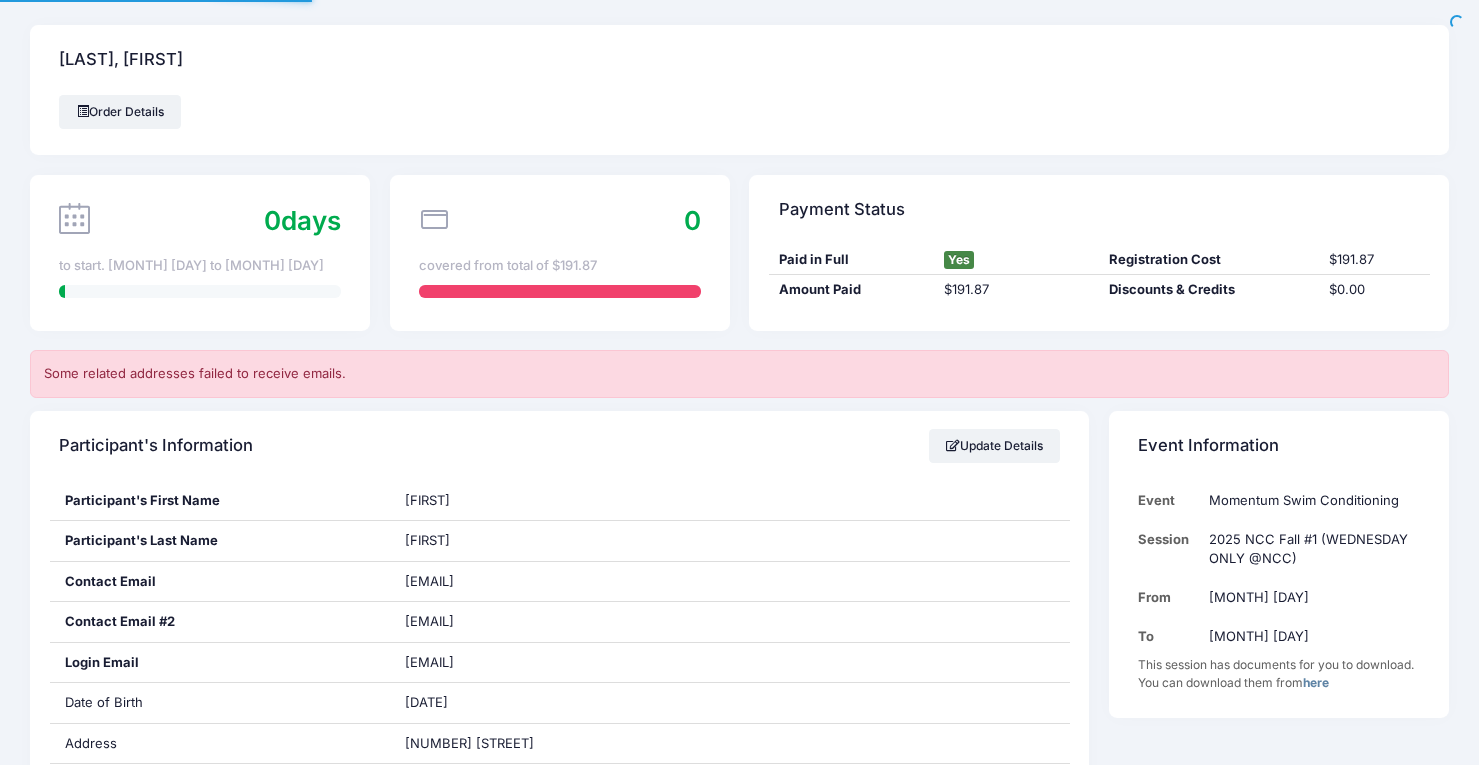scroll, scrollTop: 0, scrollLeft: 0, axis: both 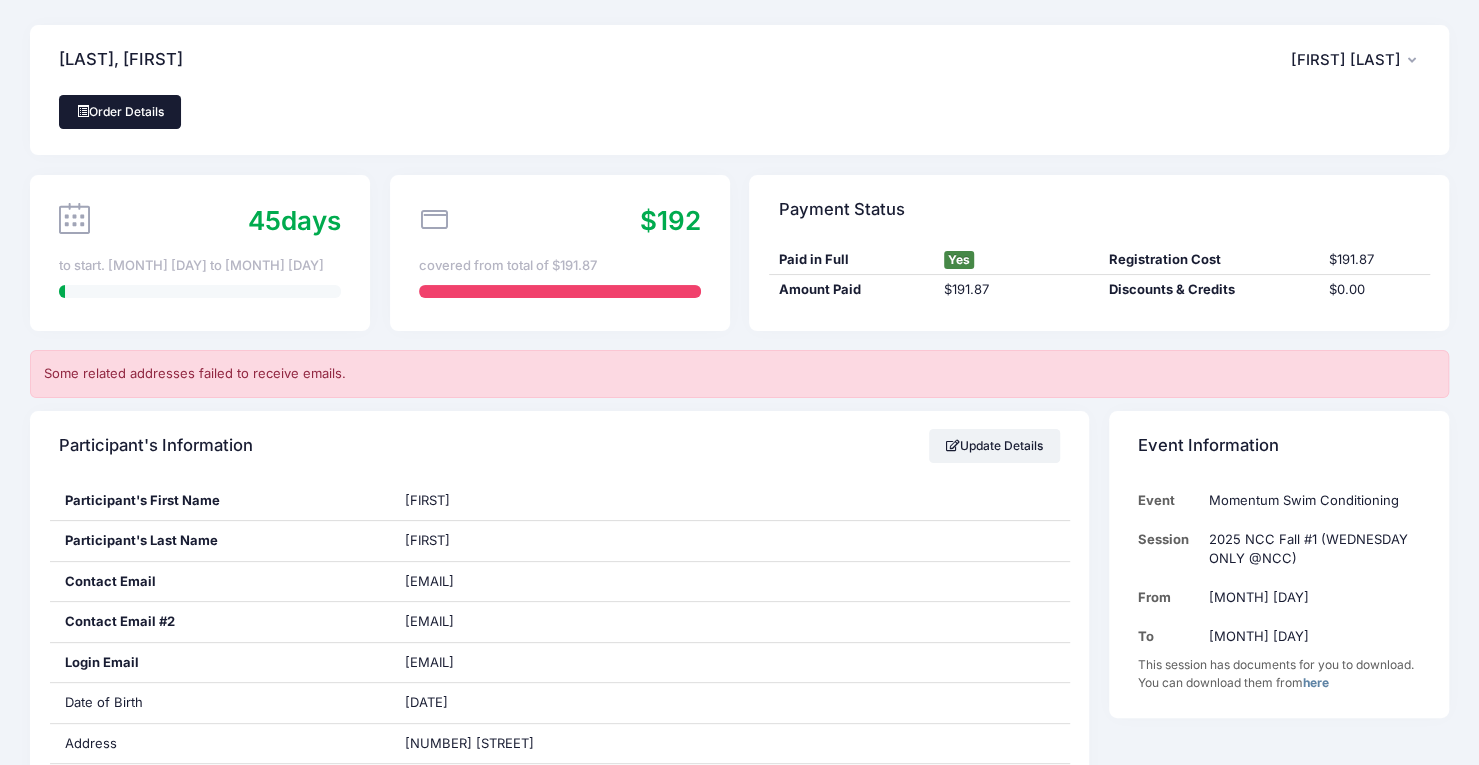 click on "Order Details" at bounding box center (120, 112) 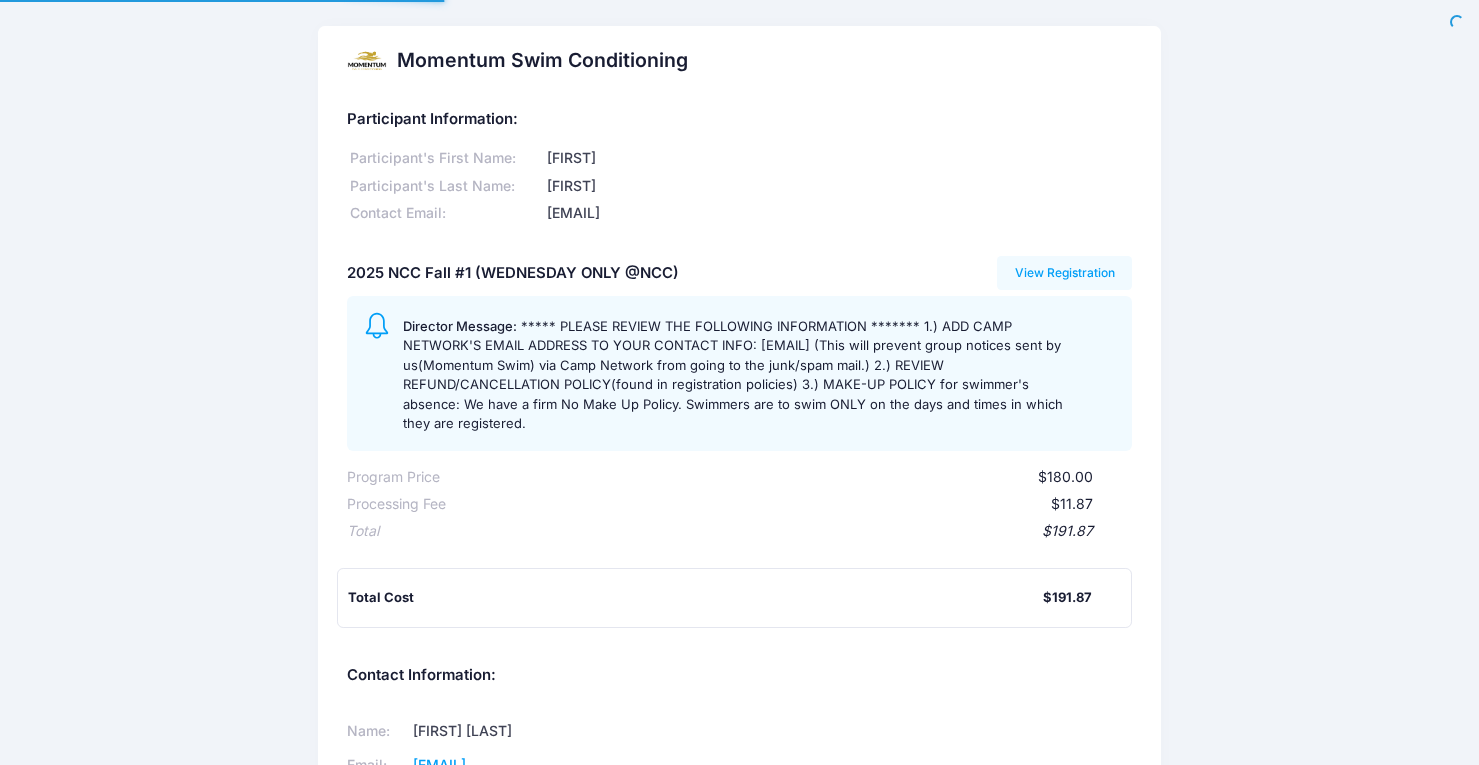 scroll, scrollTop: 0, scrollLeft: 0, axis: both 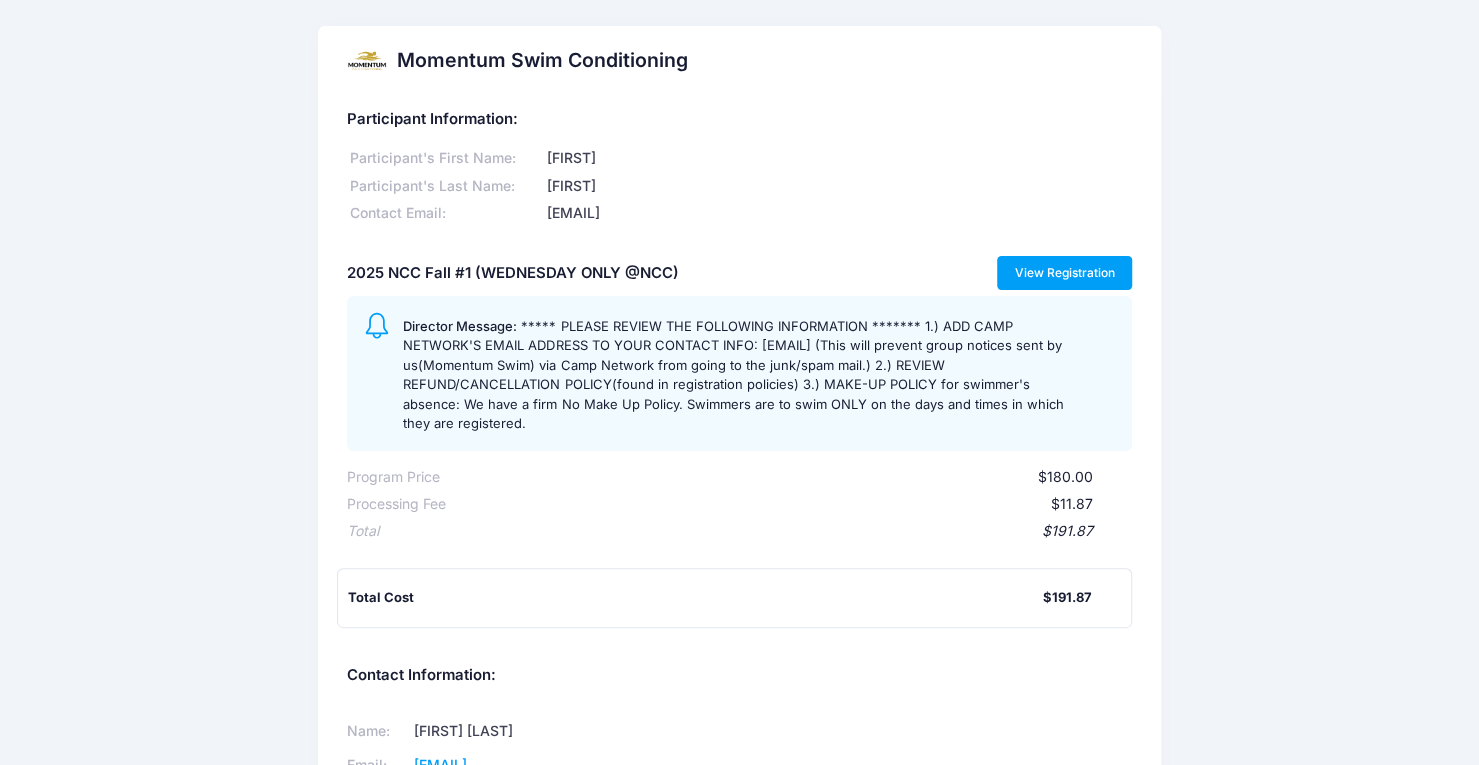click on "View Registration" at bounding box center [1064, 273] 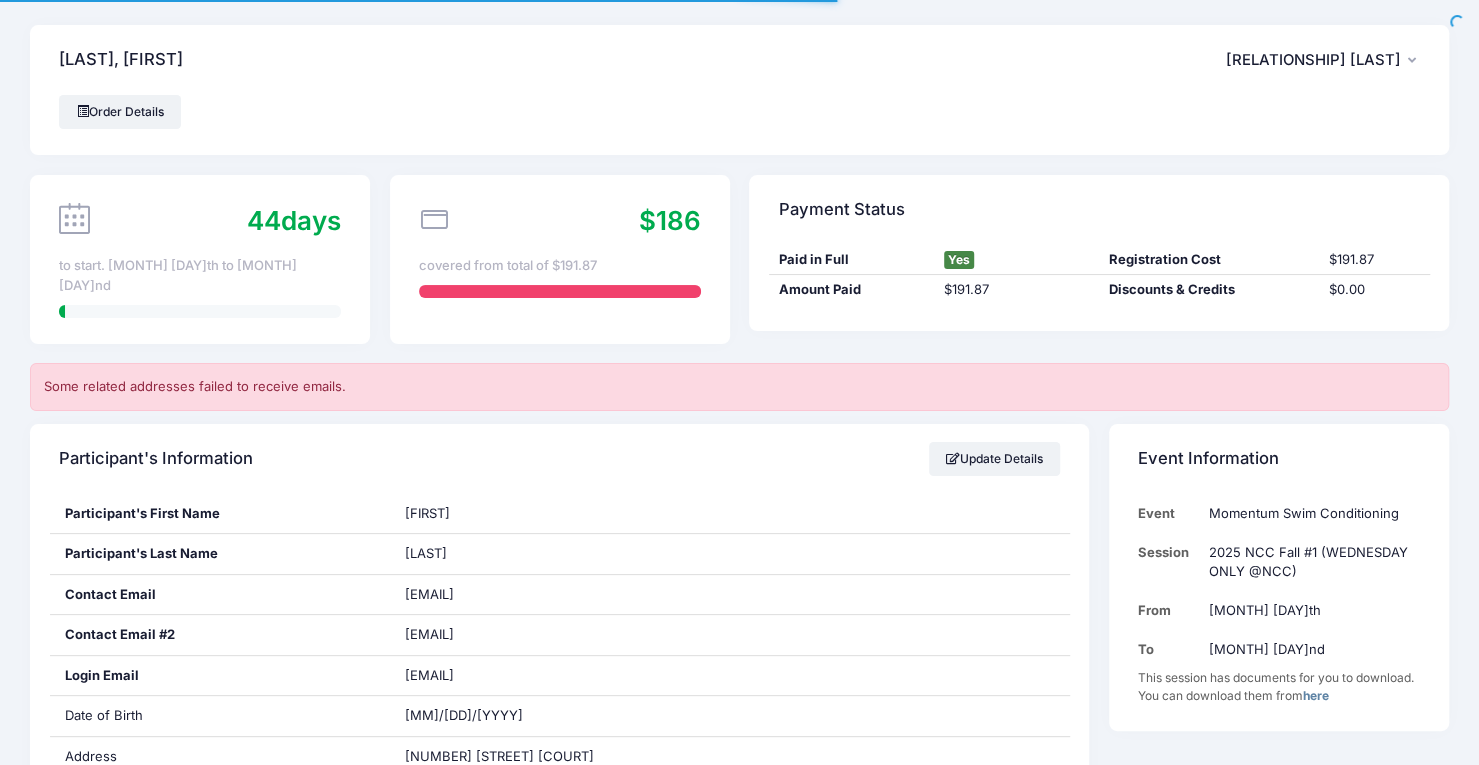 scroll, scrollTop: 284, scrollLeft: 0, axis: vertical 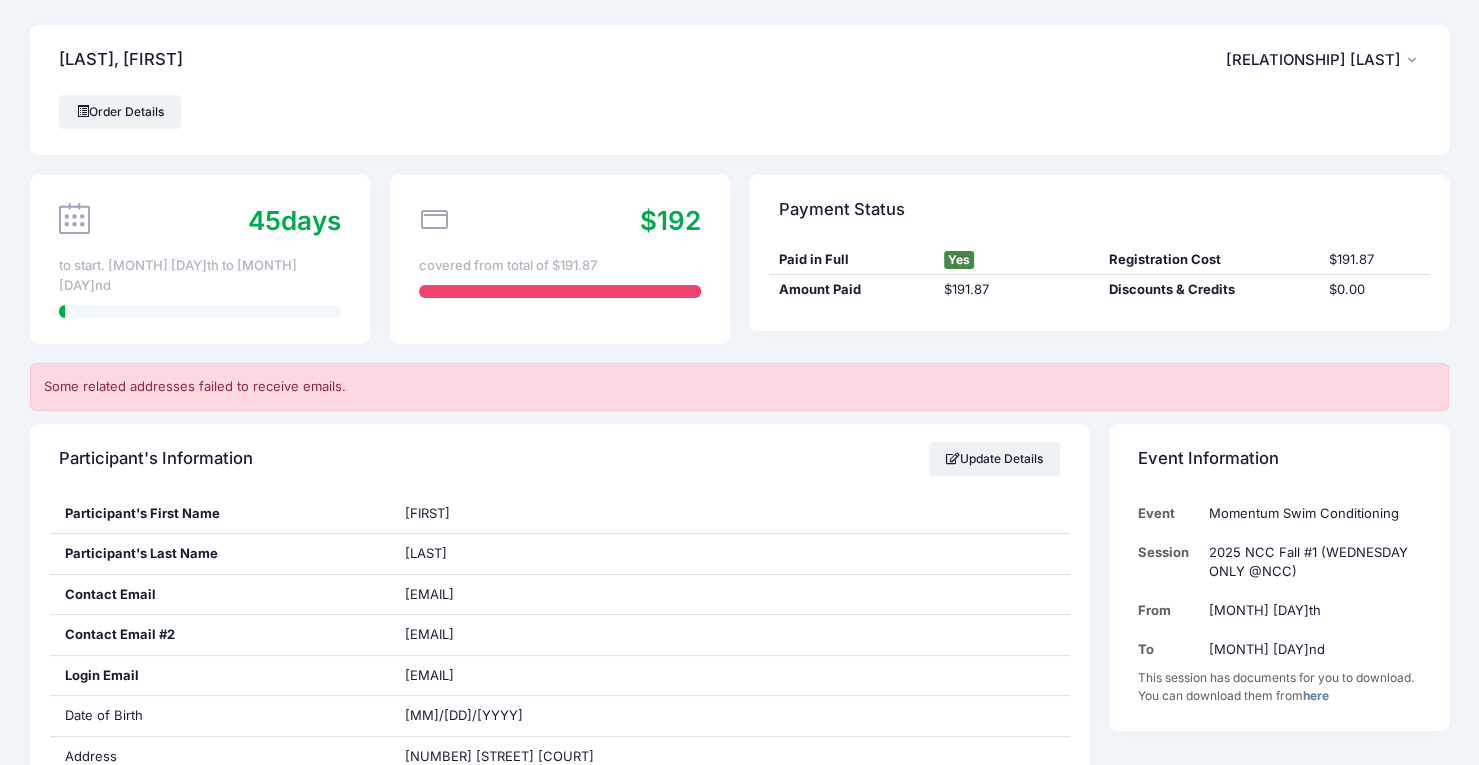 click at bounding box center [1413, 61] 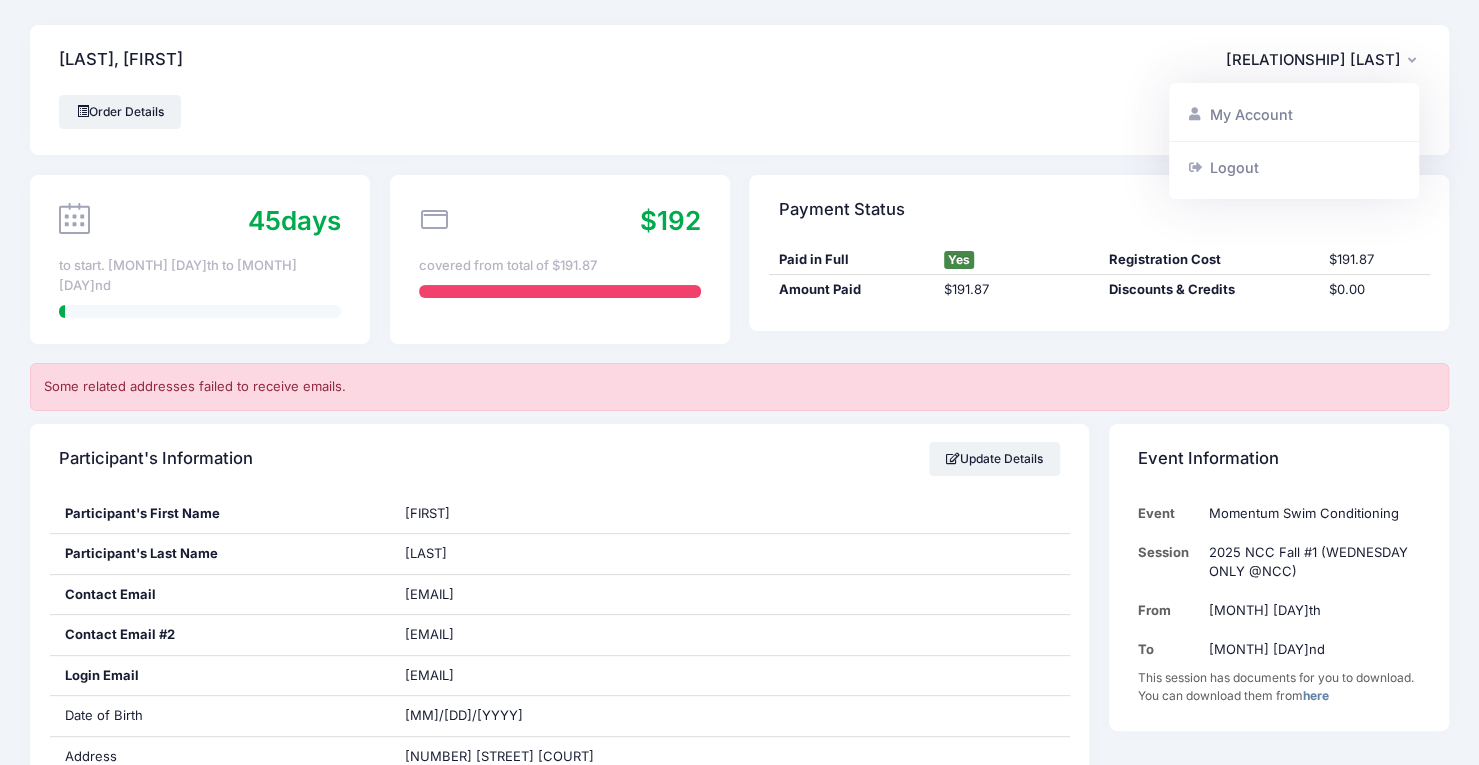 click at bounding box center [1413, 61] 